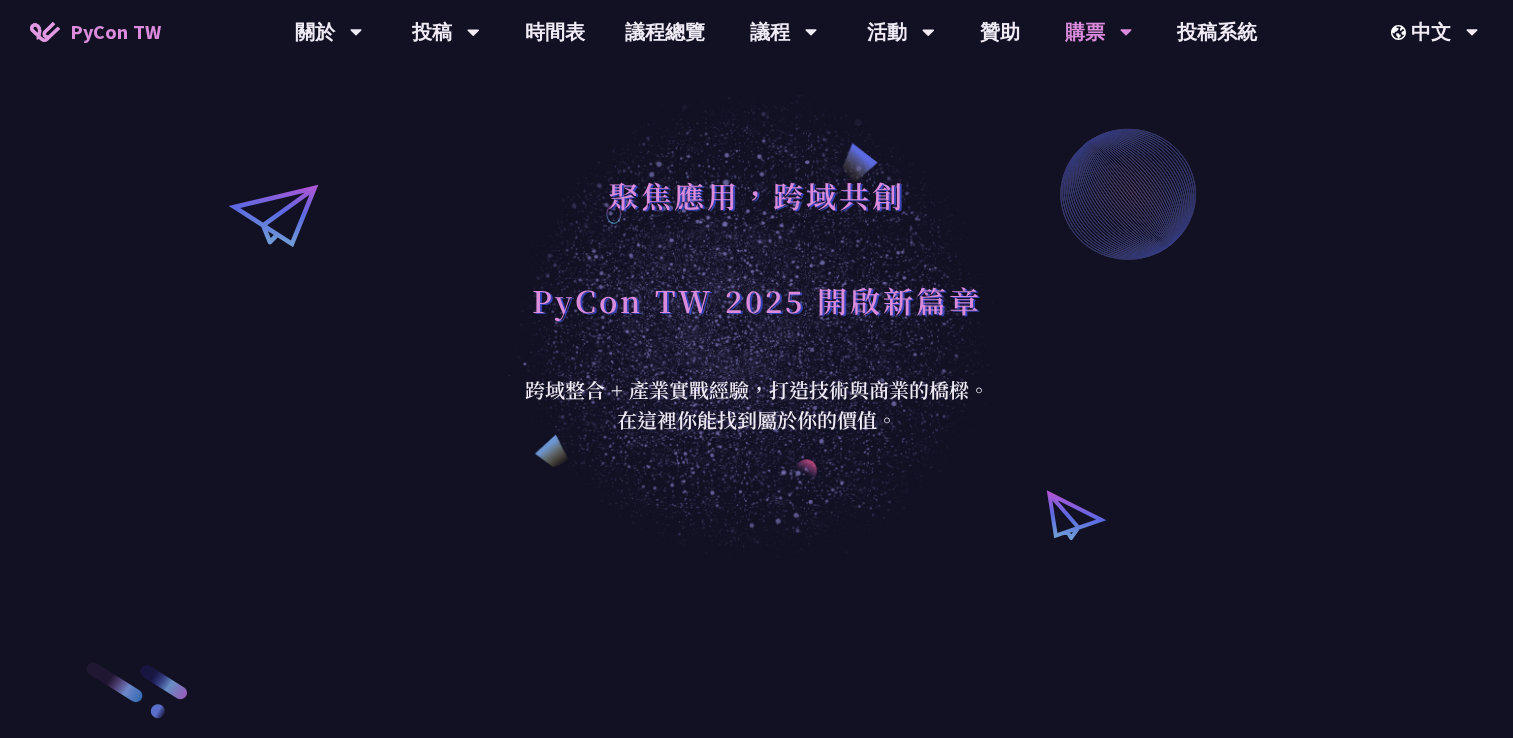 scroll, scrollTop: 0, scrollLeft: 0, axis: both 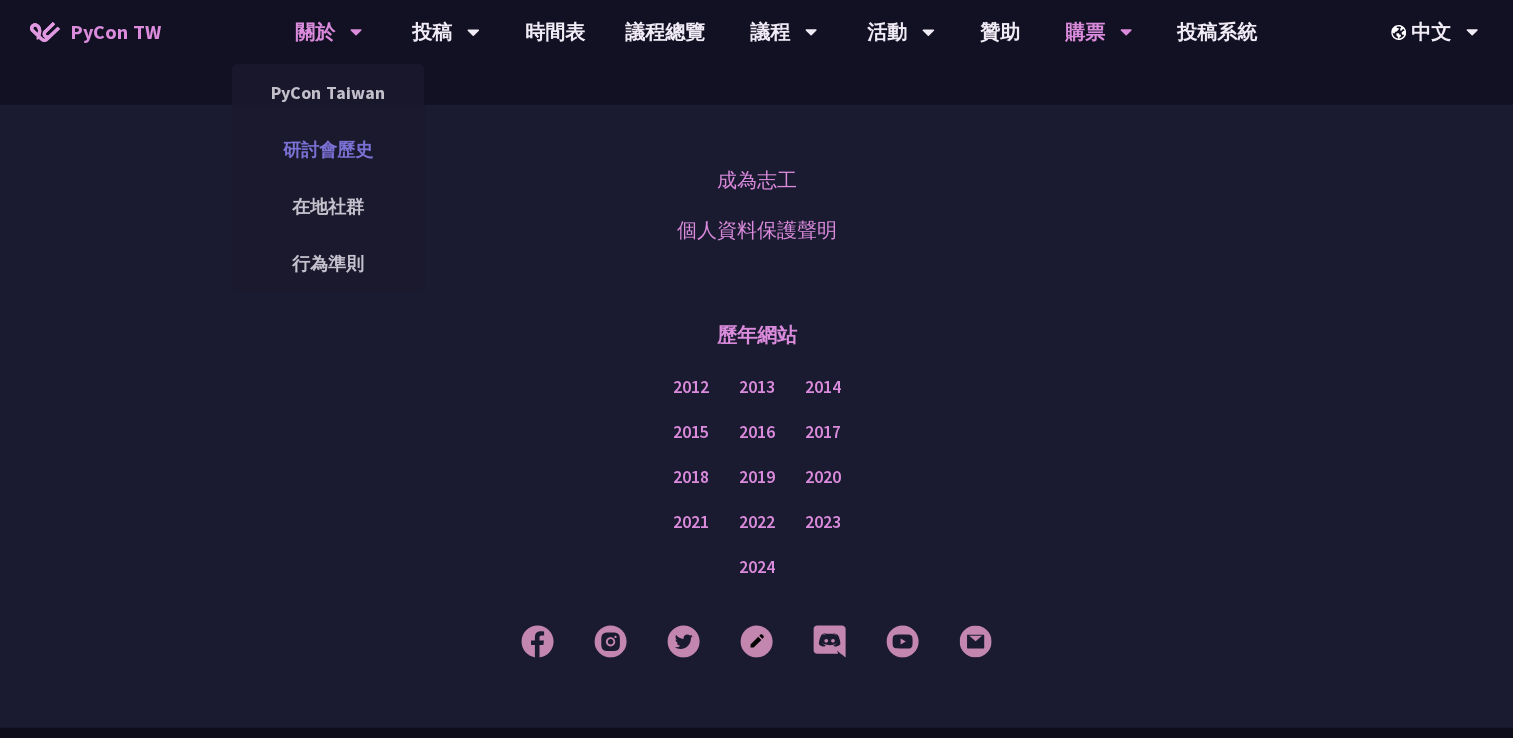click on "研討會歷史" at bounding box center (328, 149) 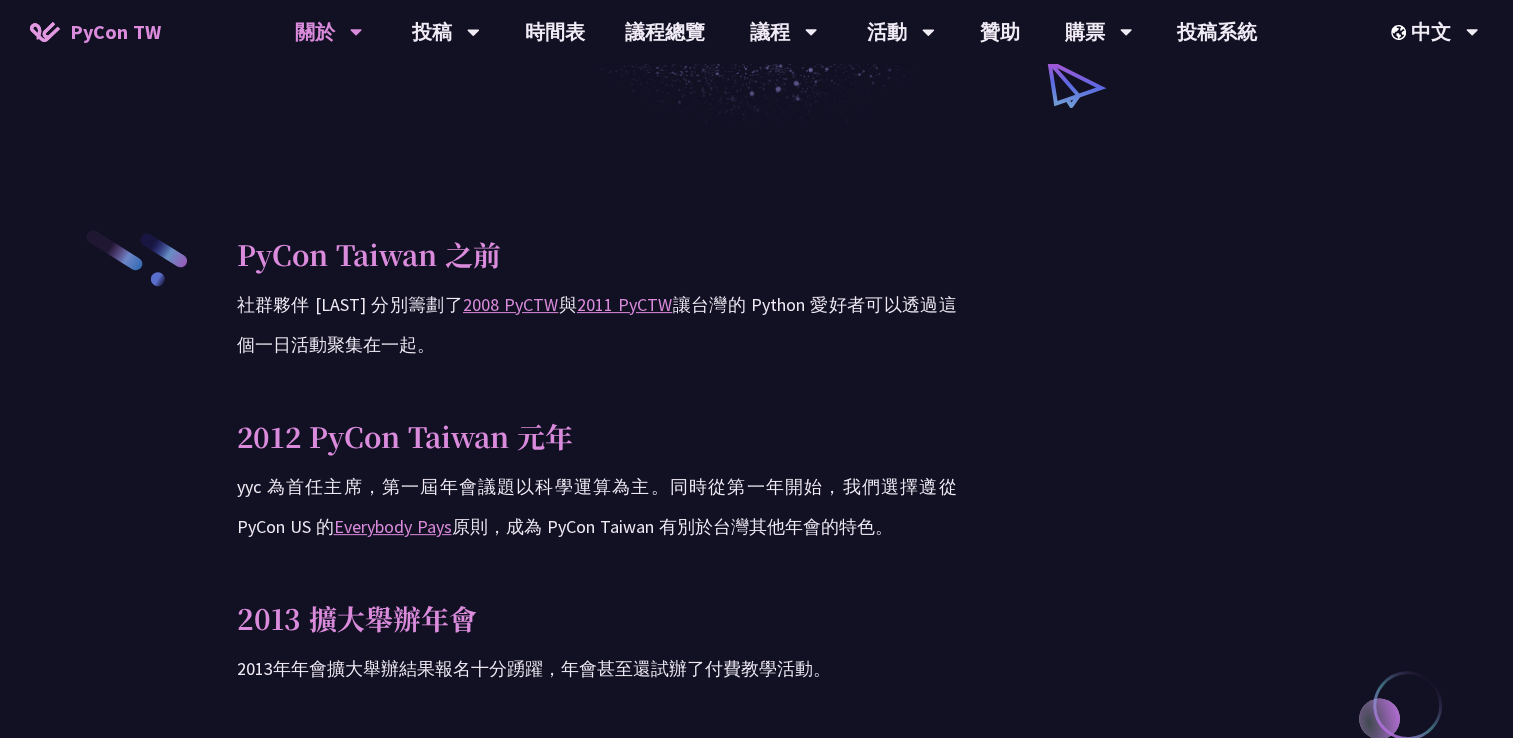 scroll, scrollTop: 600, scrollLeft: 0, axis: vertical 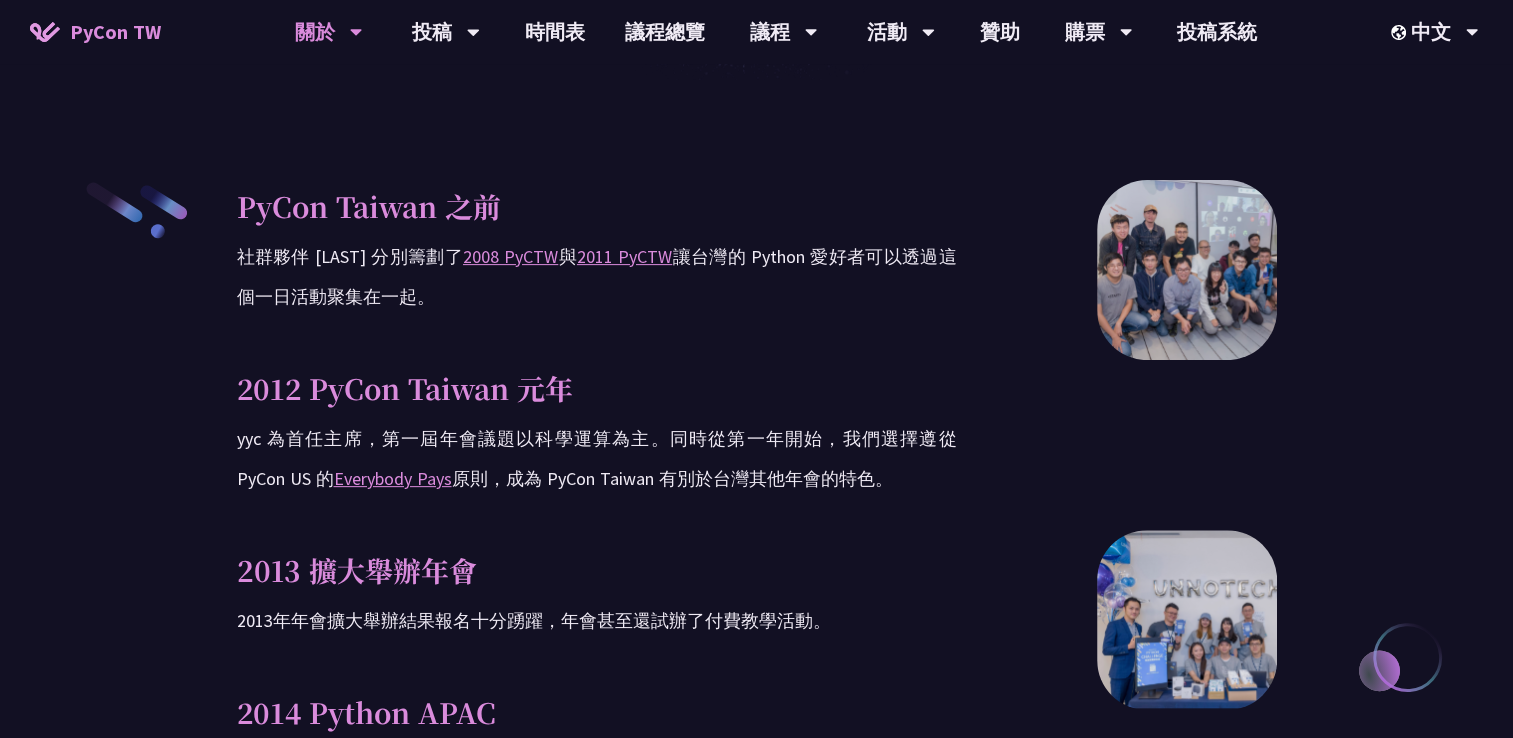 click on "2013年年會擴大舉辦結果報名十分踴躍，年會甚至還試辦了付費教學活動。" at bounding box center [597, 621] 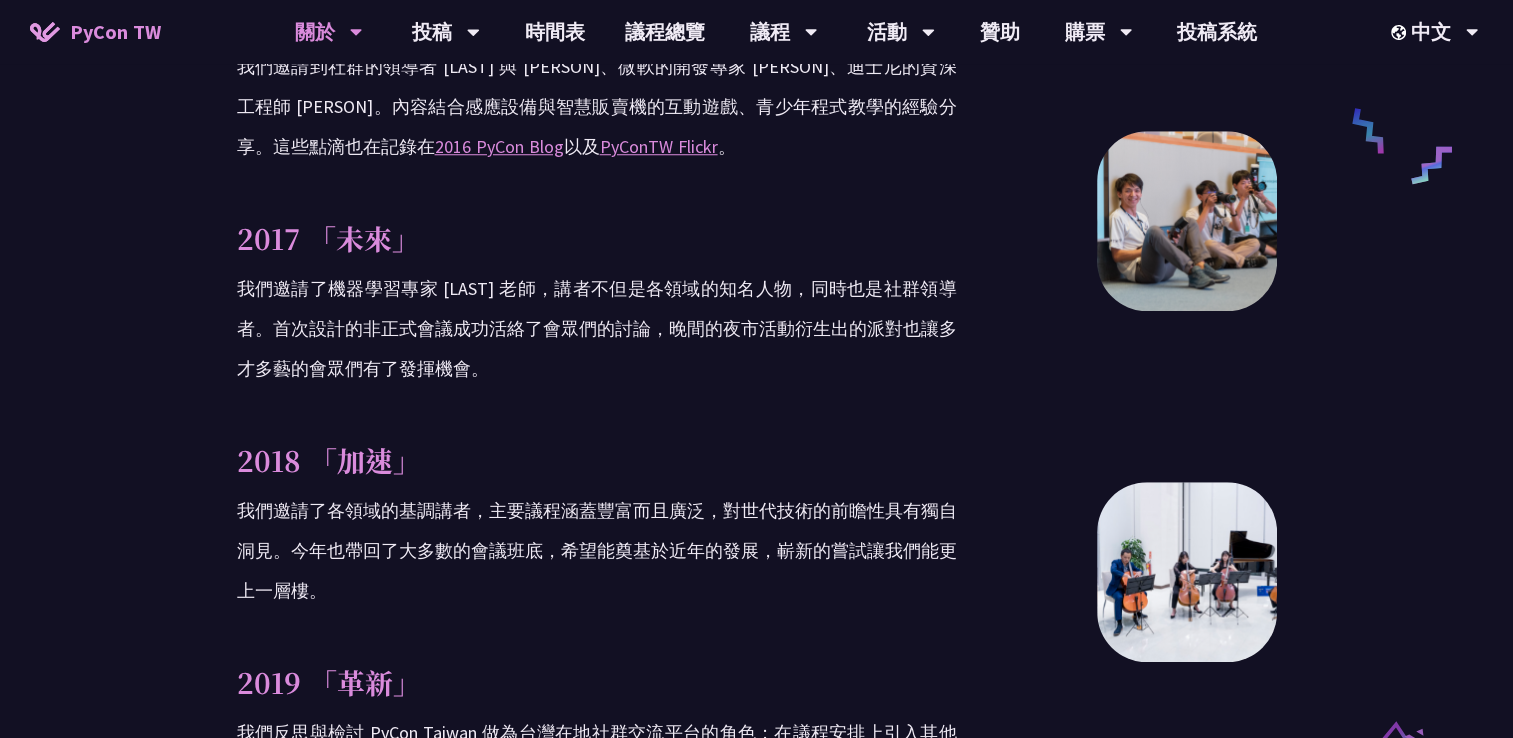 scroll, scrollTop: 1800, scrollLeft: 0, axis: vertical 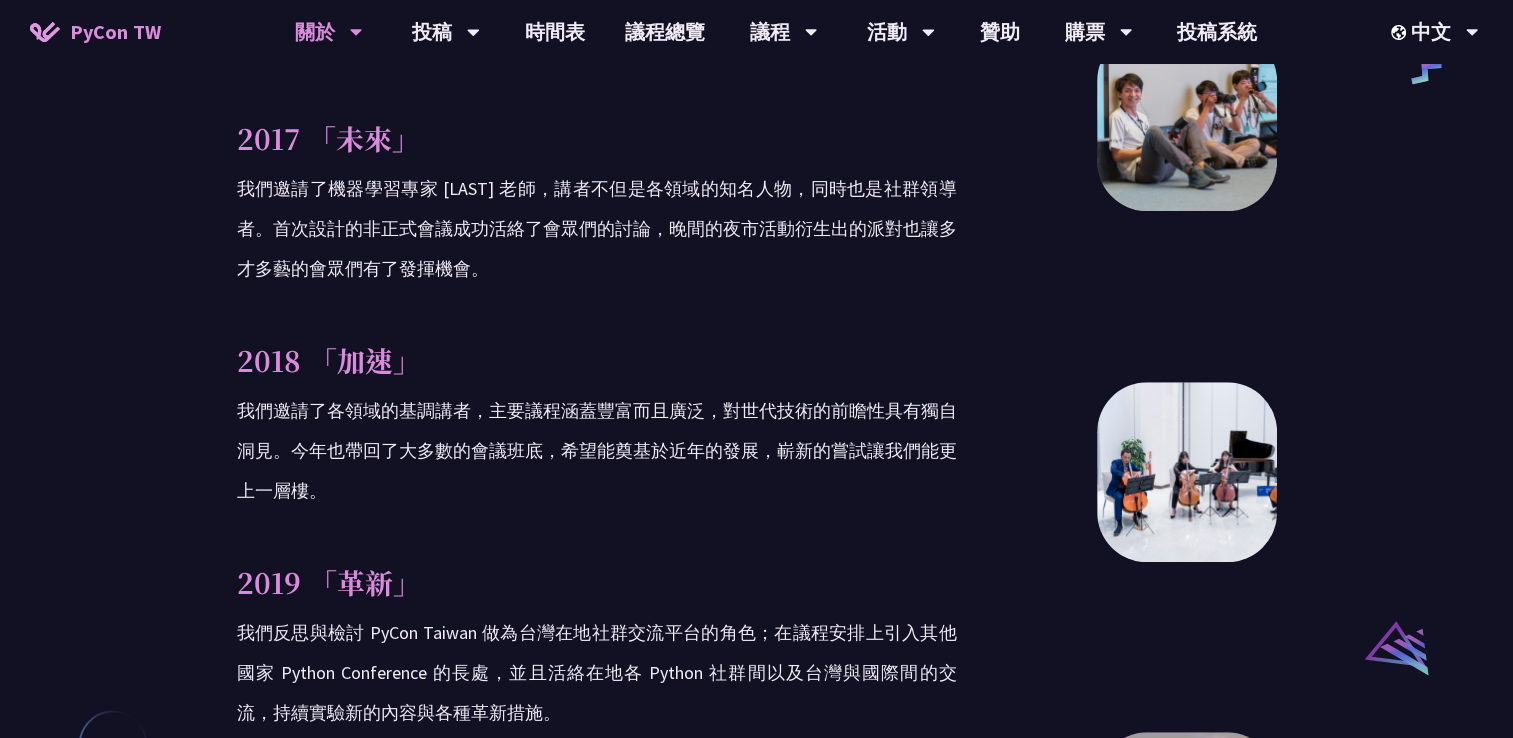 click on "我們邀請了各領域的基調講者，主要議程涵蓋豐富而且廣泛，對世代技術的前瞻性具有獨自洞見。今年也帶回了大多數的會議班底，希望能奠基於近年的發展，嶄新的嘗試讓我們能更上一層樓。" at bounding box center [597, 451] 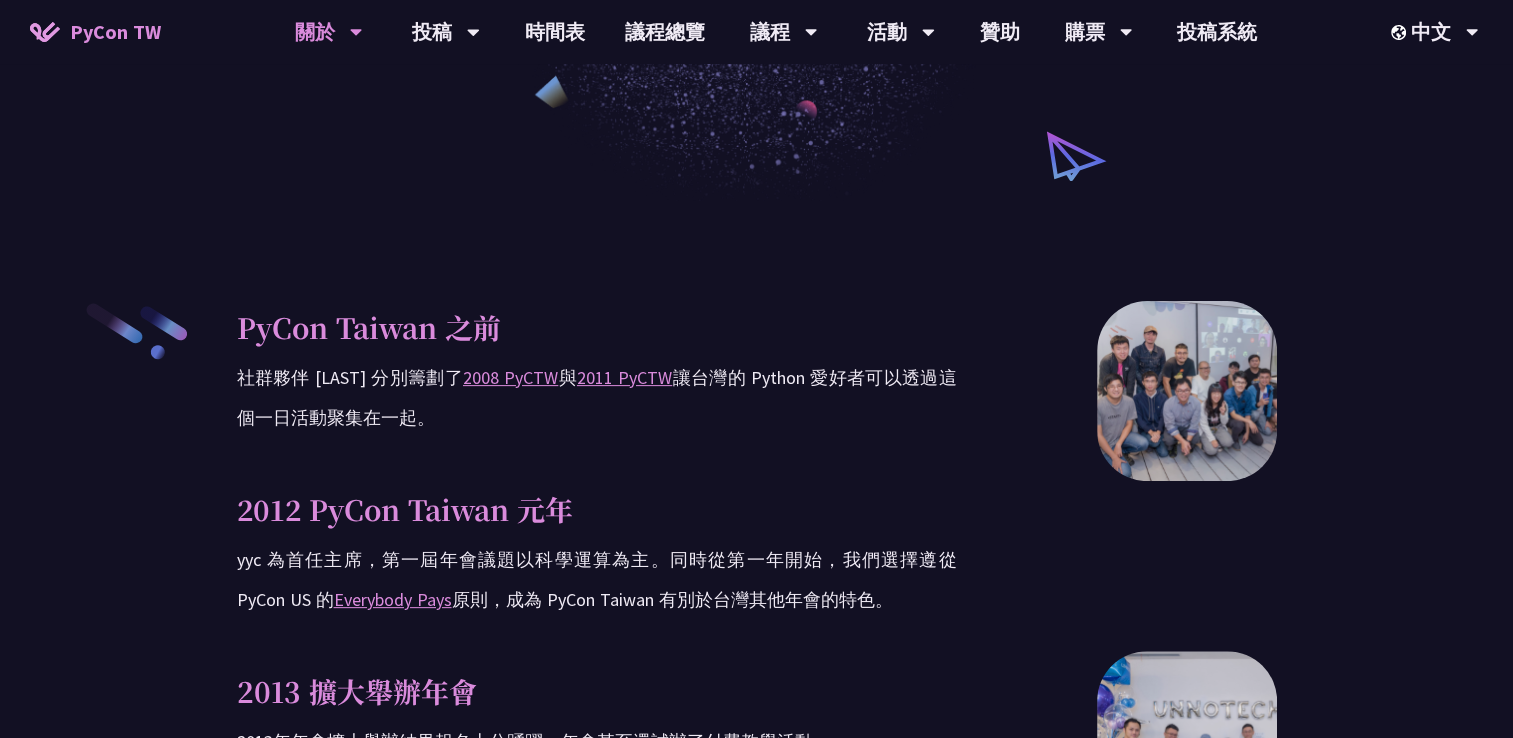 scroll, scrollTop: 200, scrollLeft: 0, axis: vertical 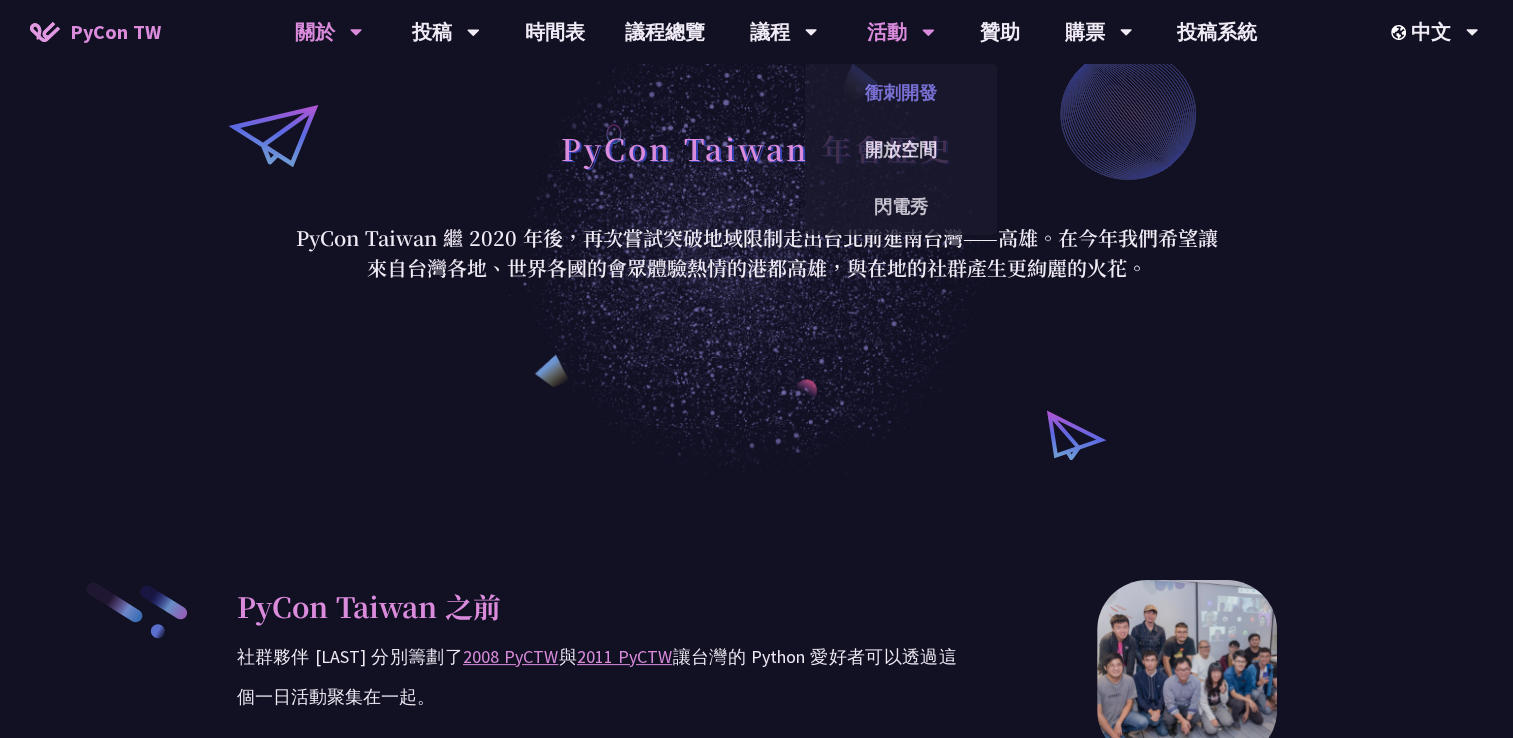 click on "衝刺開發" at bounding box center (901, 92) 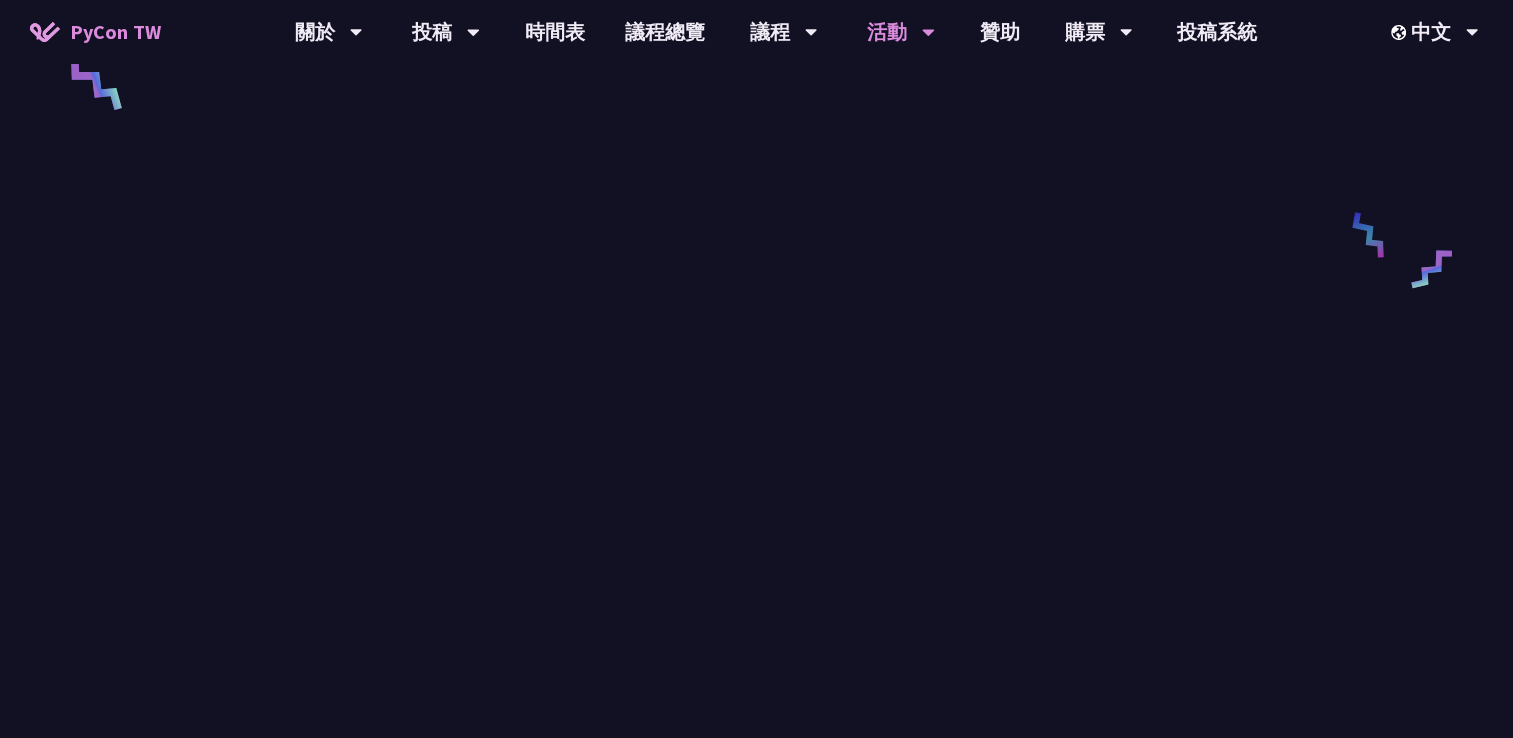 scroll, scrollTop: 800, scrollLeft: 0, axis: vertical 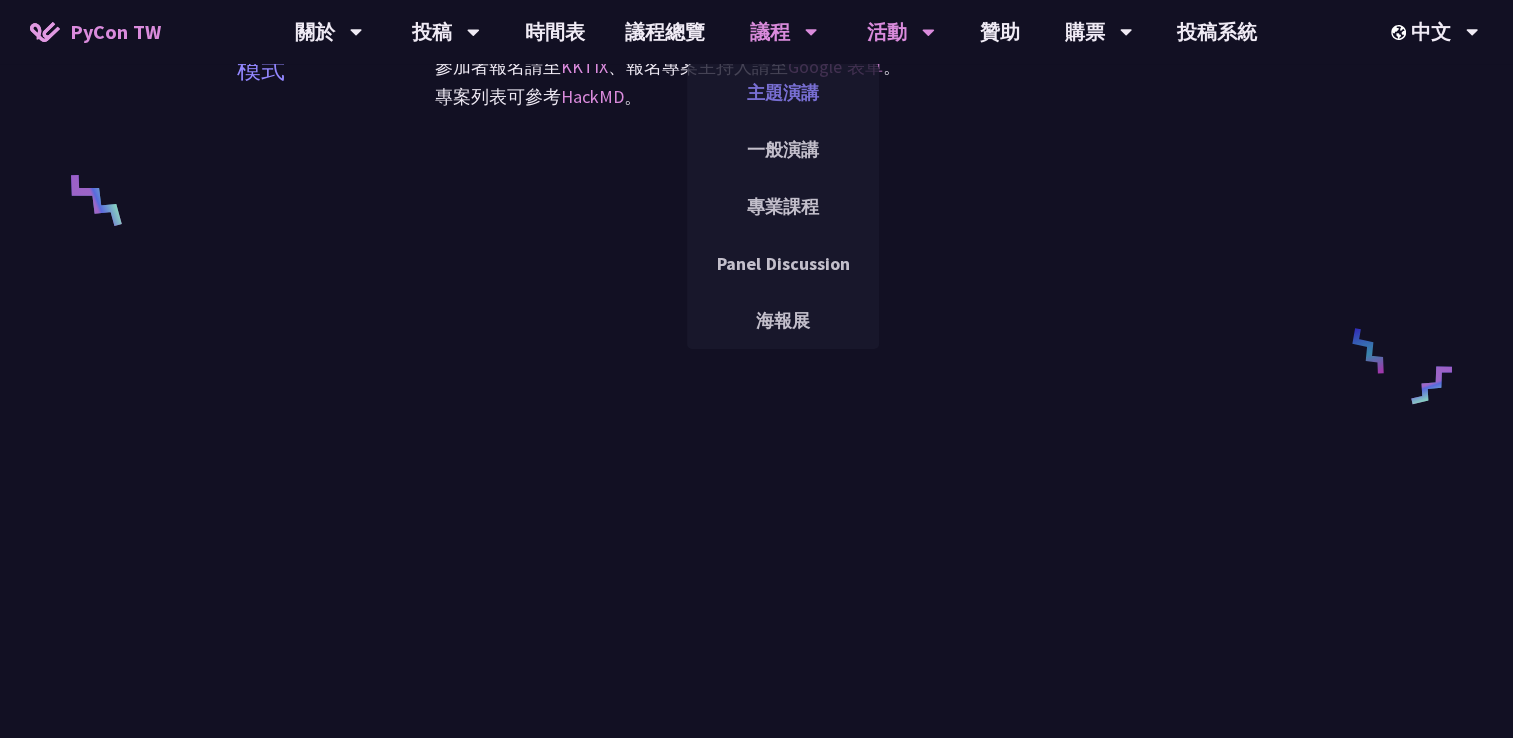 click on "主題演講" at bounding box center [783, 92] 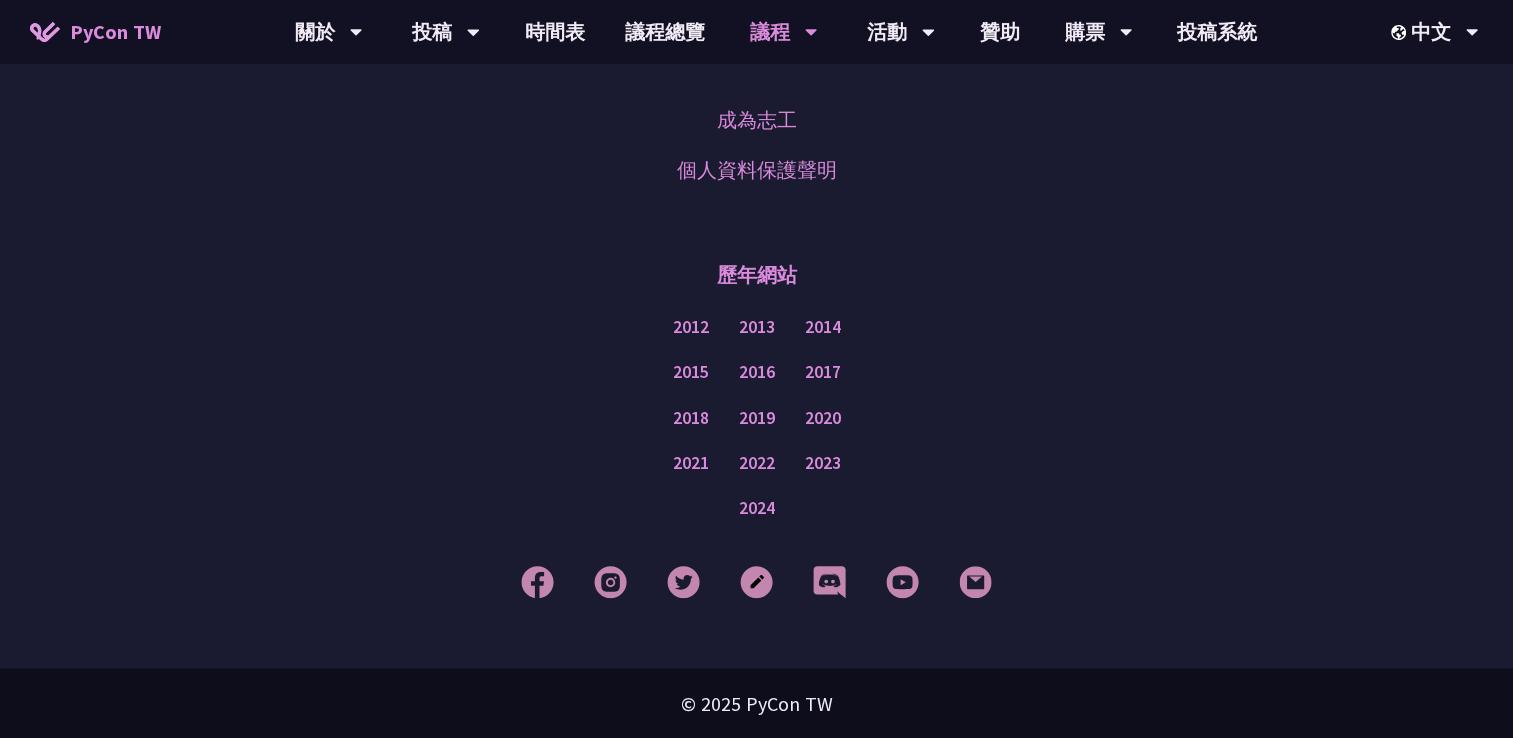 scroll, scrollTop: 3200, scrollLeft: 0, axis: vertical 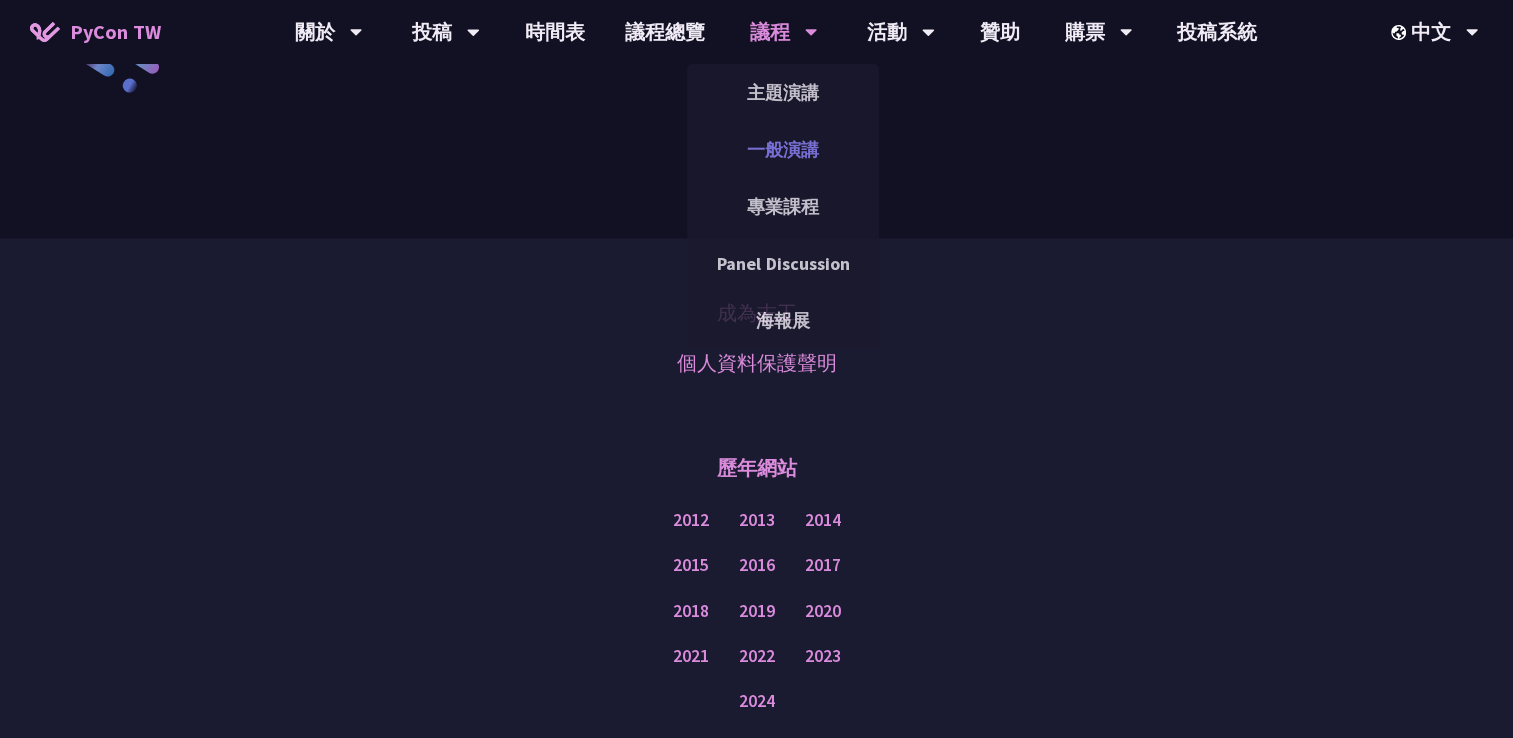 click on "一般演講" at bounding box center [783, 149] 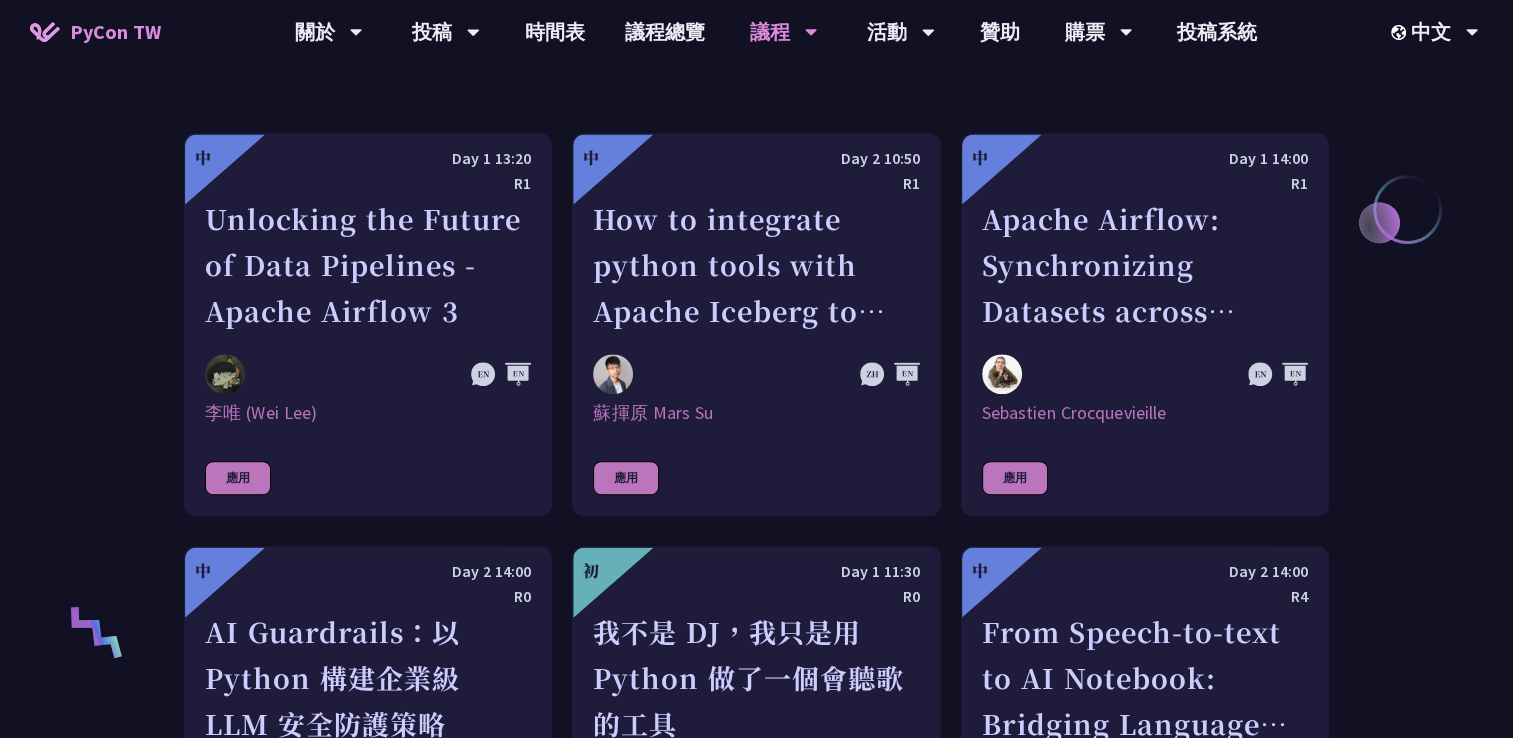 scroll, scrollTop: 1000, scrollLeft: 0, axis: vertical 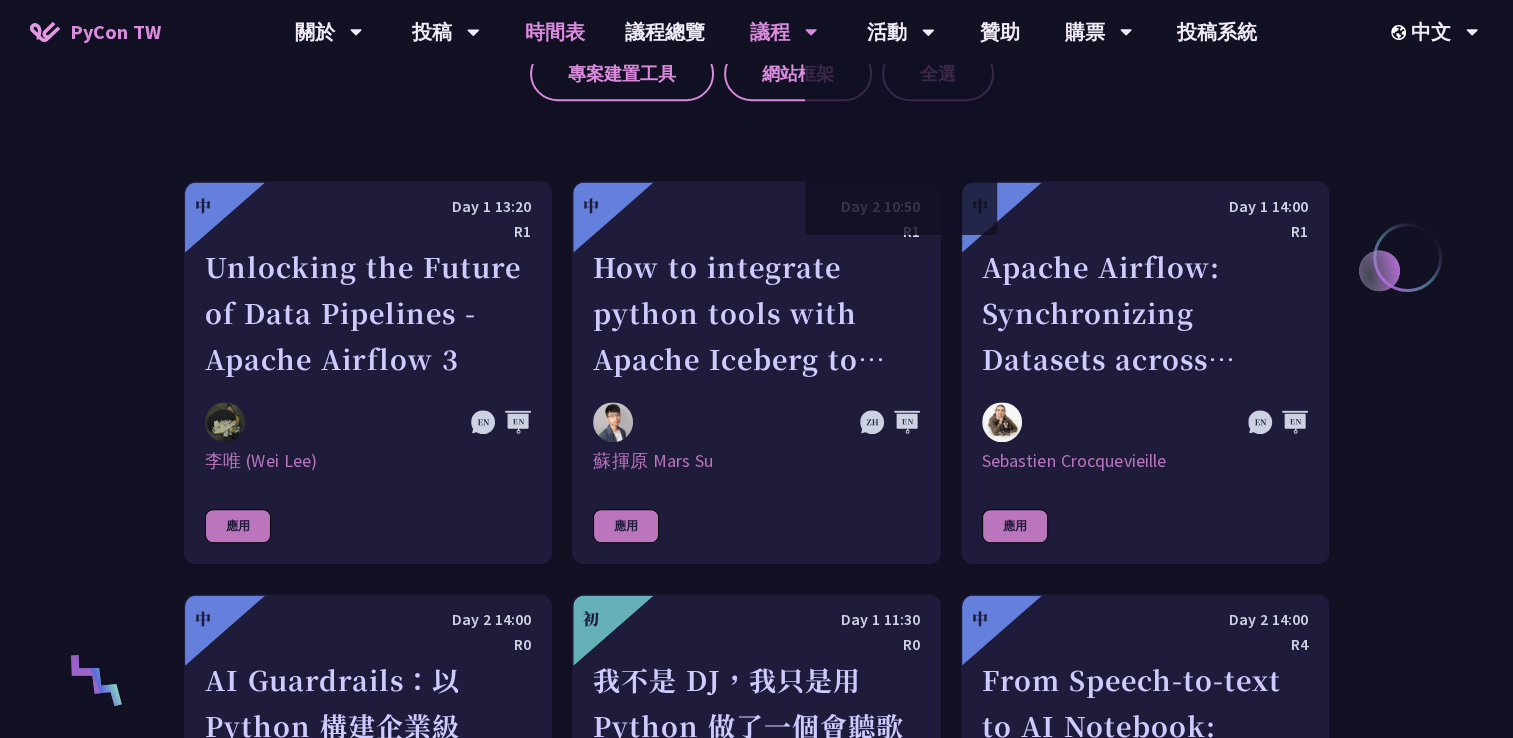 click on "時間表" at bounding box center (555, 32) 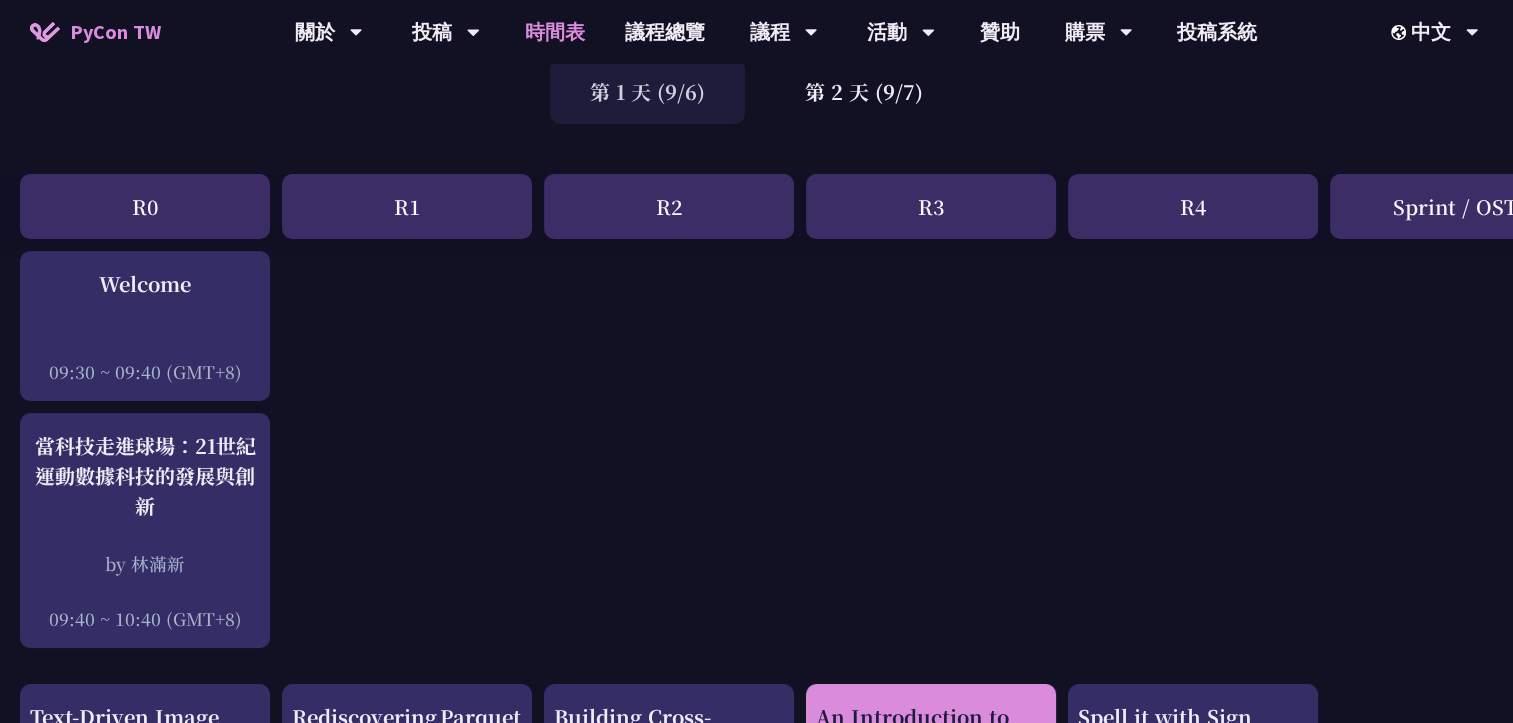 scroll, scrollTop: 200, scrollLeft: 0, axis: vertical 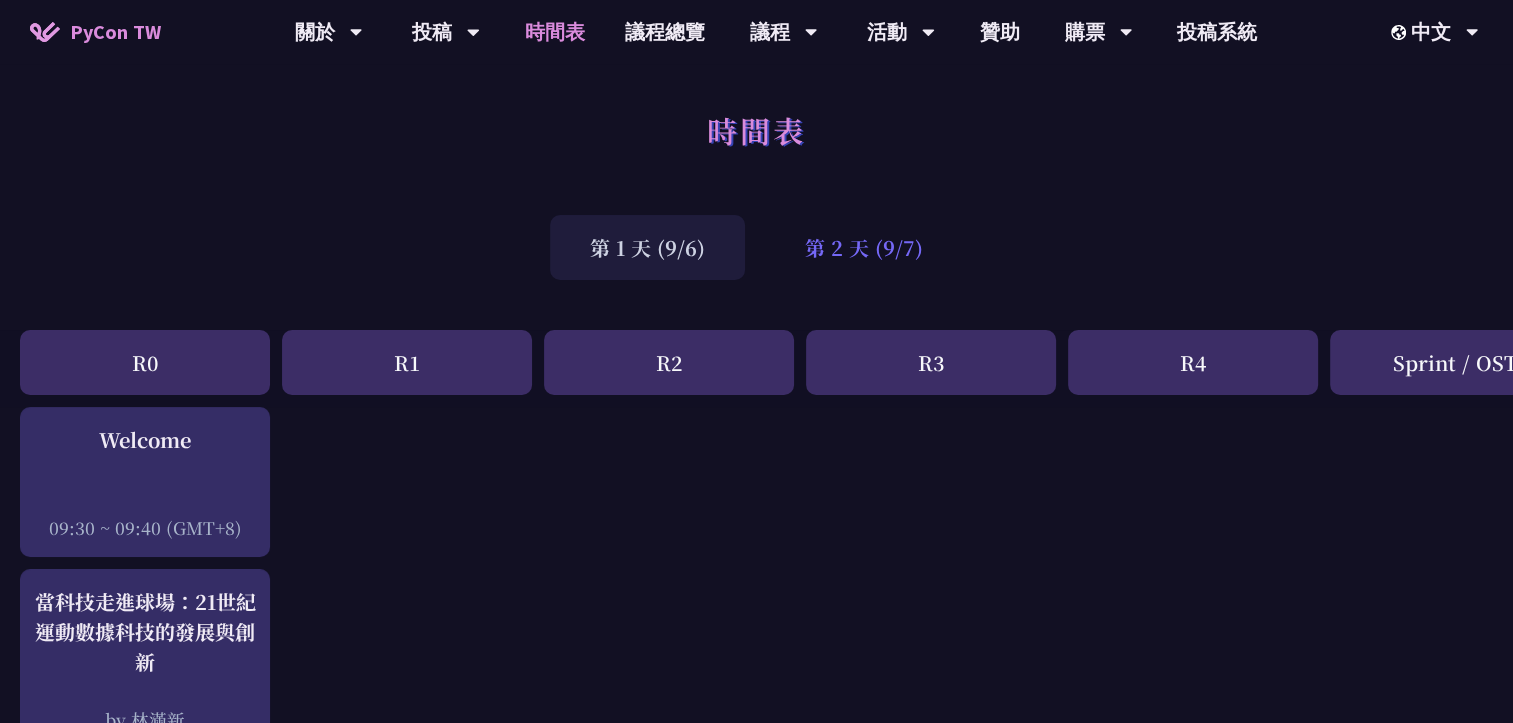 click on "第 2 天 (9/7)" at bounding box center [864, 247] 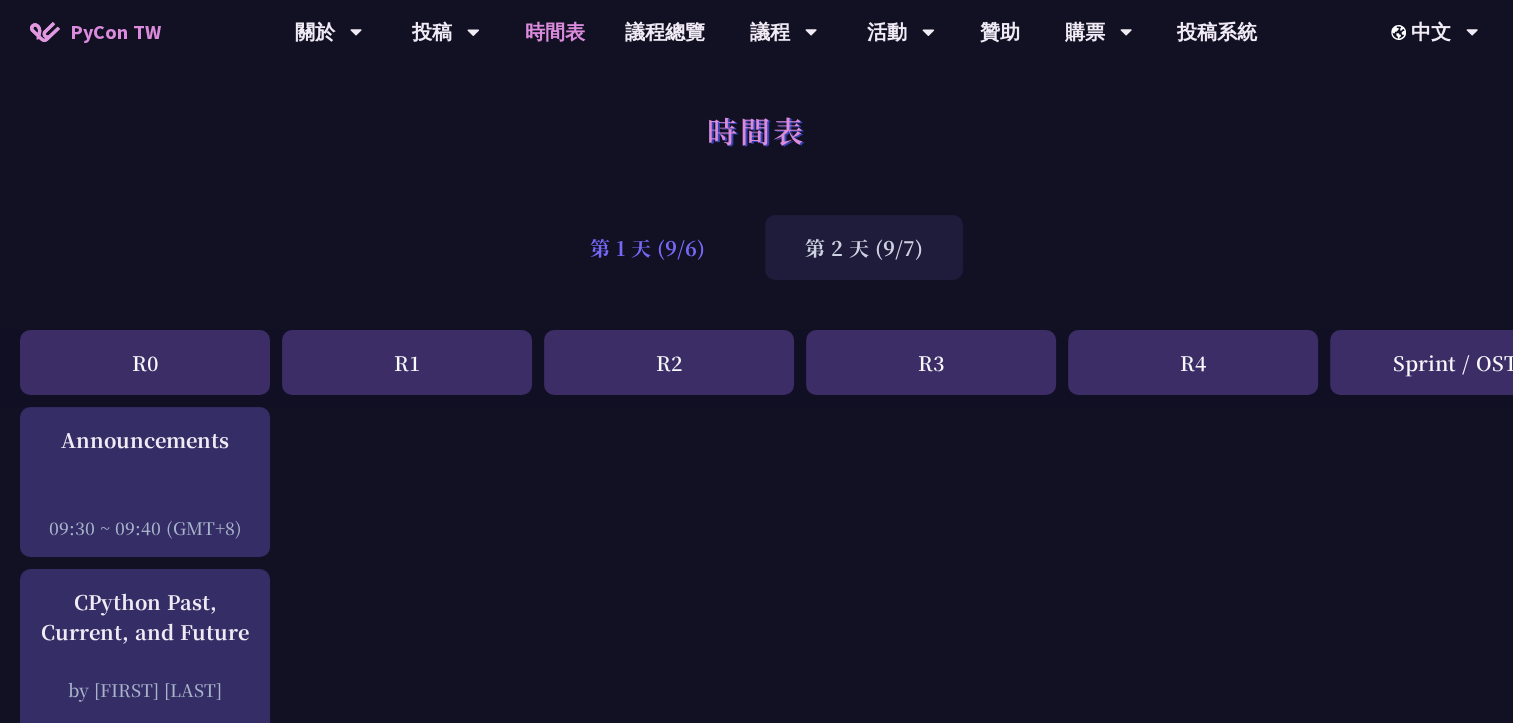 click on "第 1 天 (9/6)" at bounding box center [647, 247] 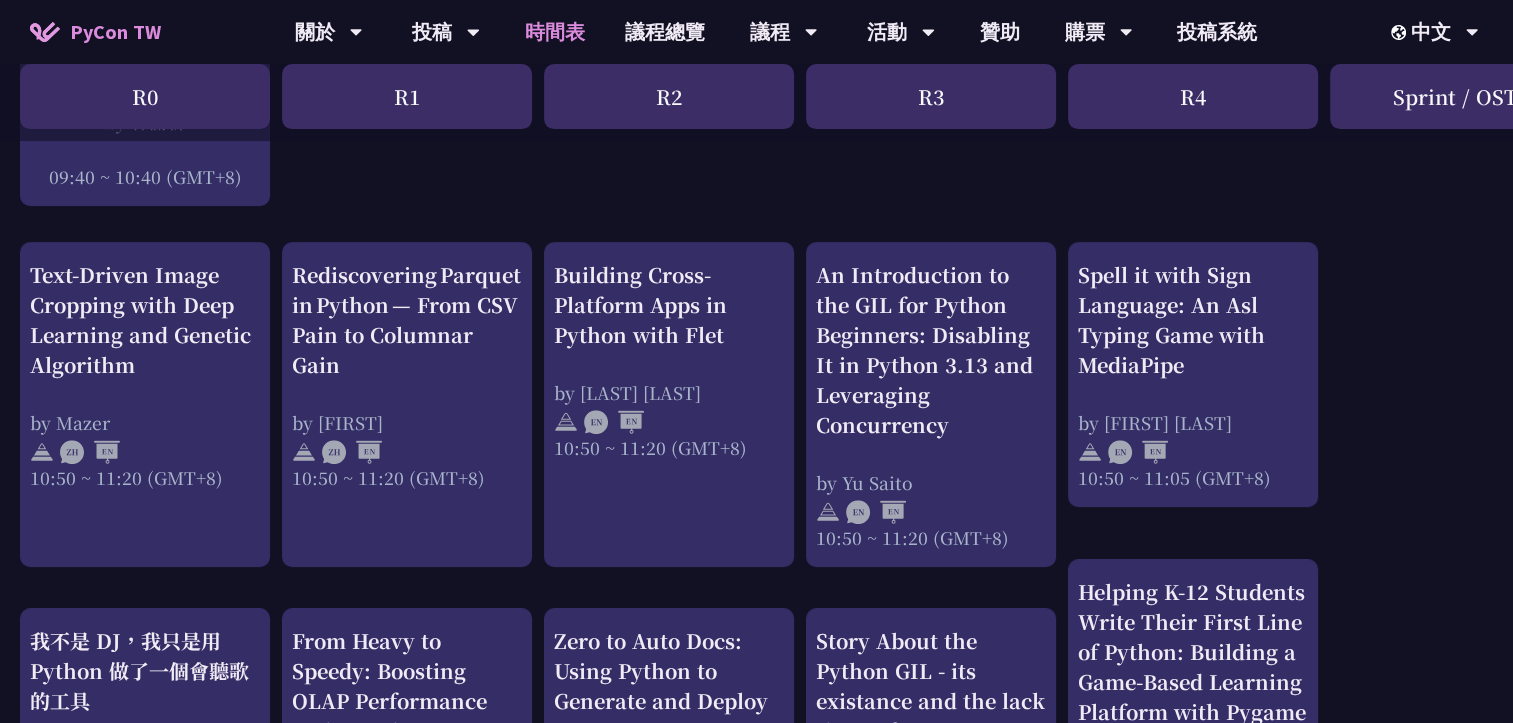 scroll, scrollTop: 600, scrollLeft: 0, axis: vertical 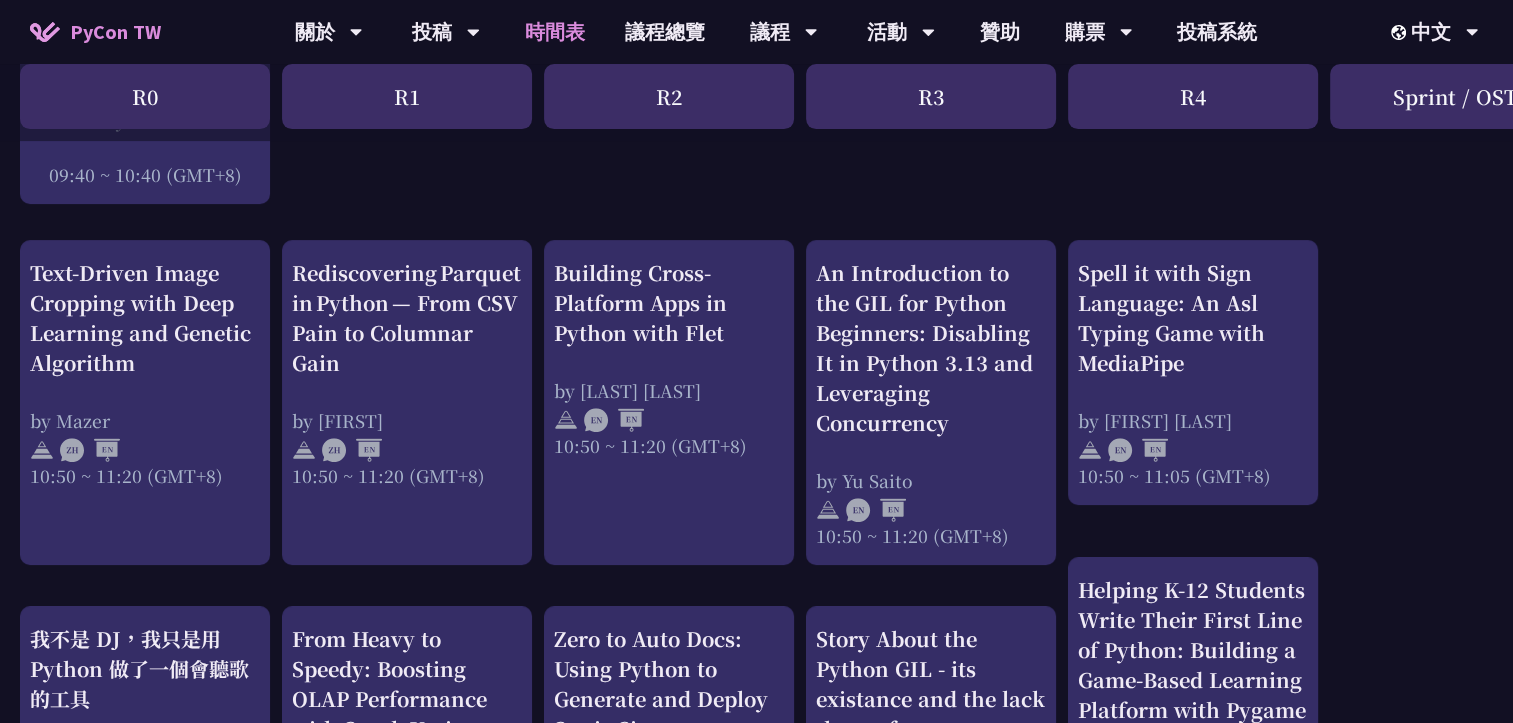 click on "An Introduction to the GIL for Python Beginners: Disabling It in Python 3.13 and Leveraging Concurrency
by [FIRST] [LAST]
10:50 ~ 11:20 (GMT+8)
Story About the Python GIL - its existance and the lack there of
by [FIRST] [LAST]
11:30 ~ 12:00 (GMT+8)
AST Black Magic: Run synchronous Python code on asynchronous Pyodide
by [FIRST] [LAST]
13:20 ~ 13:50 (GMT+8)
Python FFI 的陰暗角落
by [PERSON]
14:00 ~ 14:30 (GMT+8)
當科技走進球場：21世紀運動數據科技的發展與創新
by [FIRST] [LAST]
09:40 ~ 10:40 (GMT+8)
Welcome
09:30 ~ 09:40 (GMT+8)
Text-Driven Image Cropping with Deep Learning and Genetic Algorithm
by [PERSON]             by [LAST]" at bounding box center (1062, 1373) 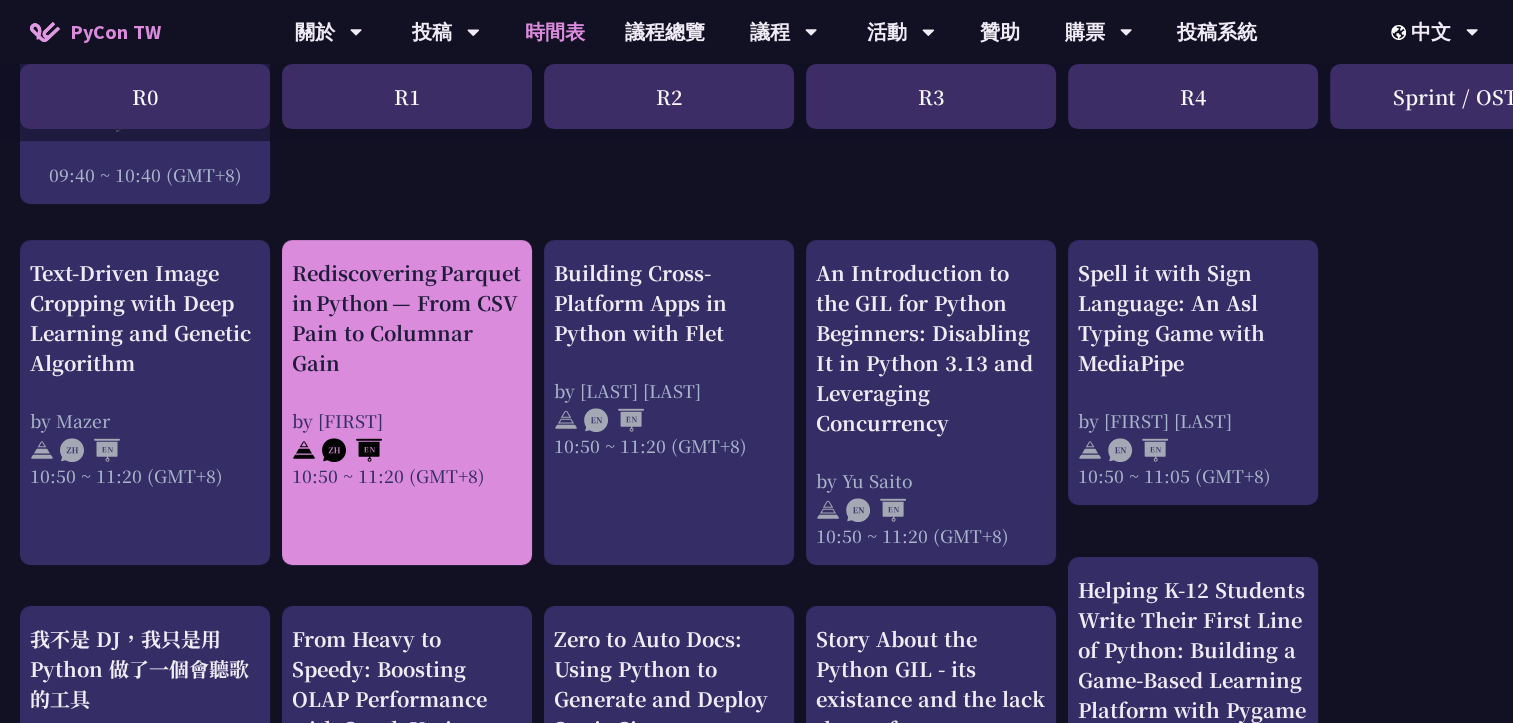 click on "Rediscovering Parquet in Python — From CSV Pain to Columnar Gain" at bounding box center (407, 318) 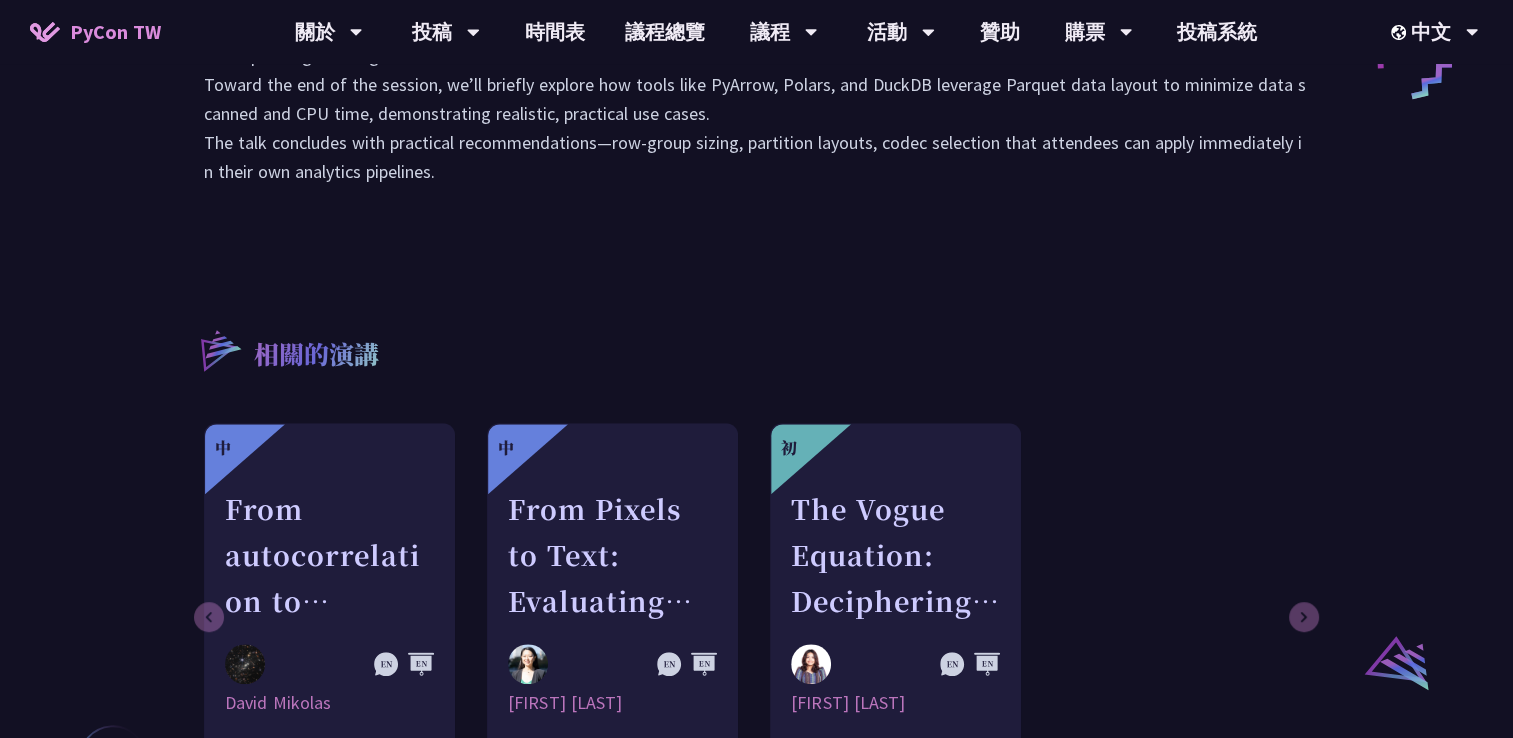 scroll, scrollTop: 1300, scrollLeft: 0, axis: vertical 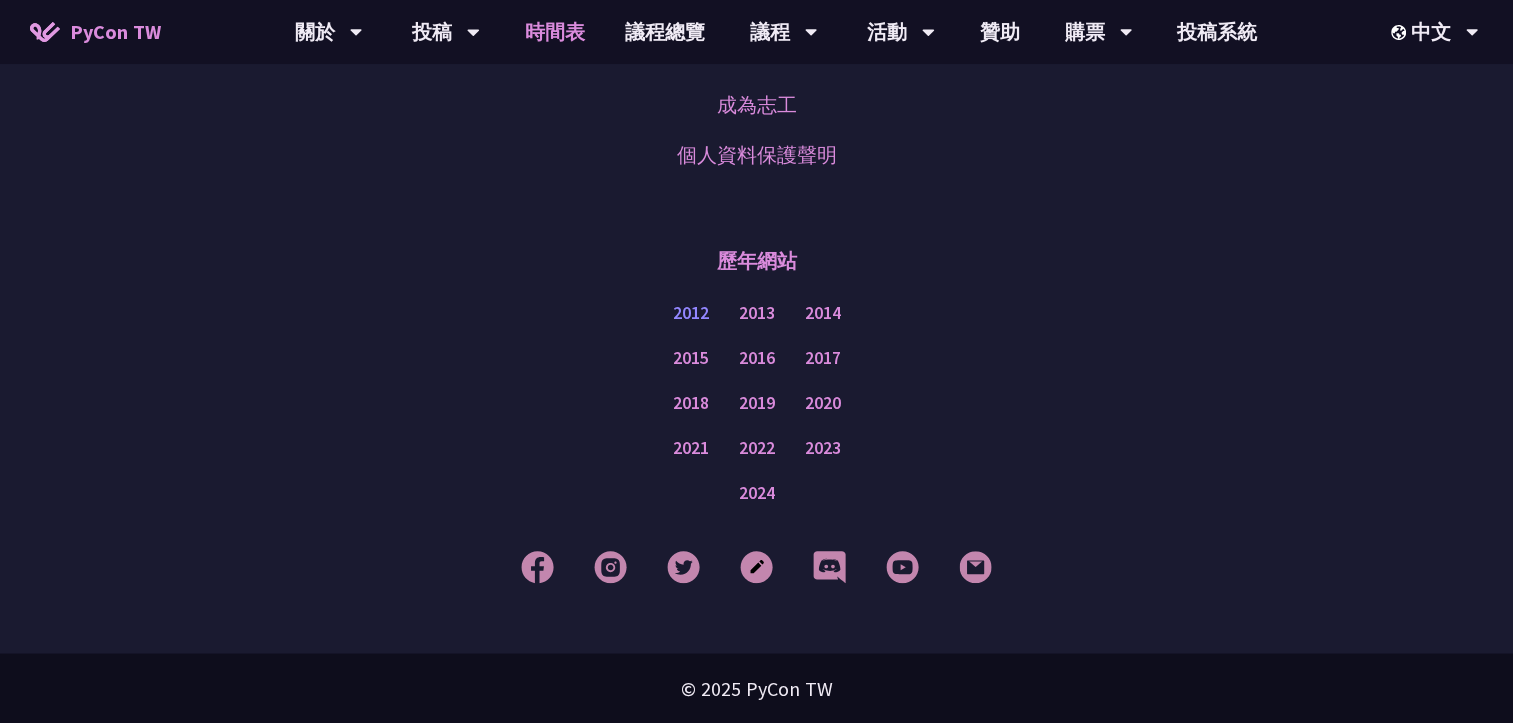 click on "2012" at bounding box center (691, 312) 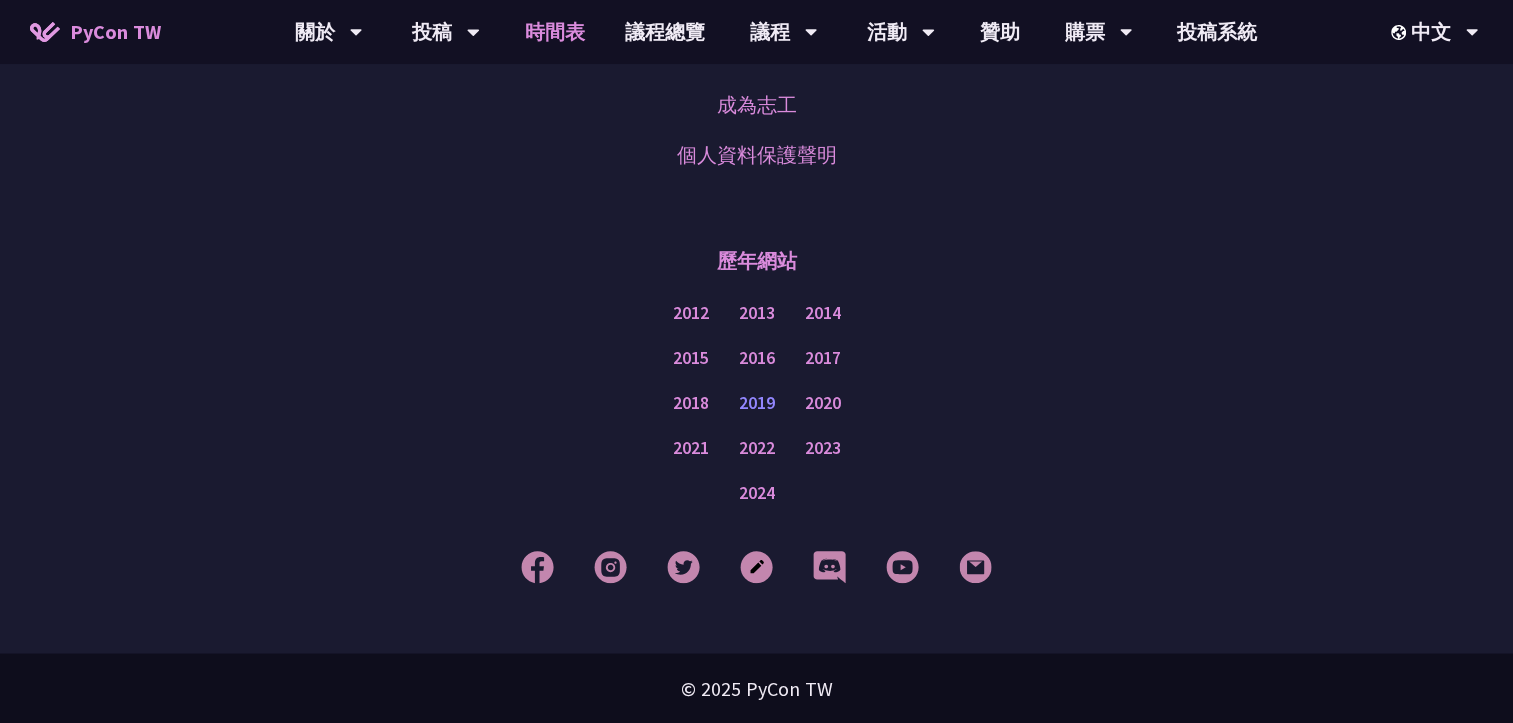 click on "2019" at bounding box center [757, 402] 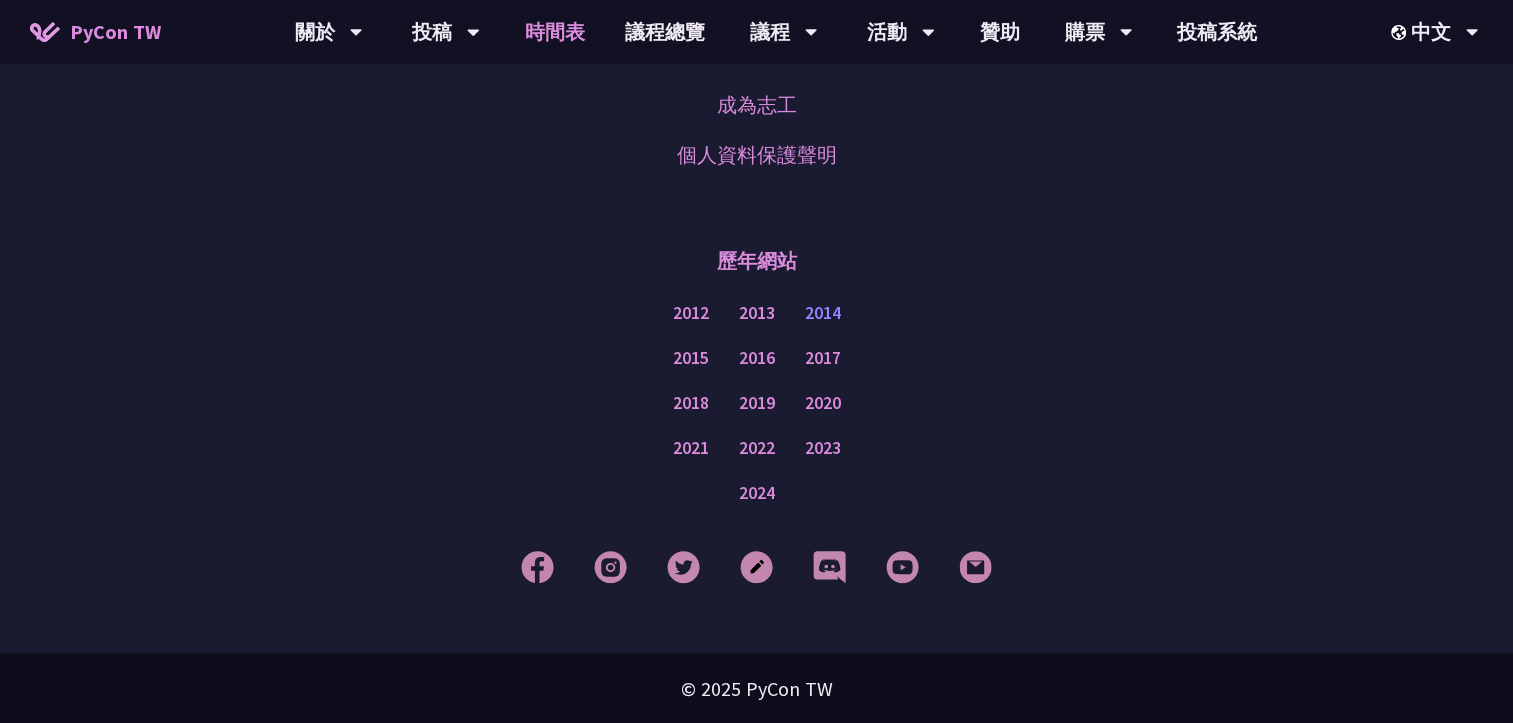 click on "2014" at bounding box center [823, 312] 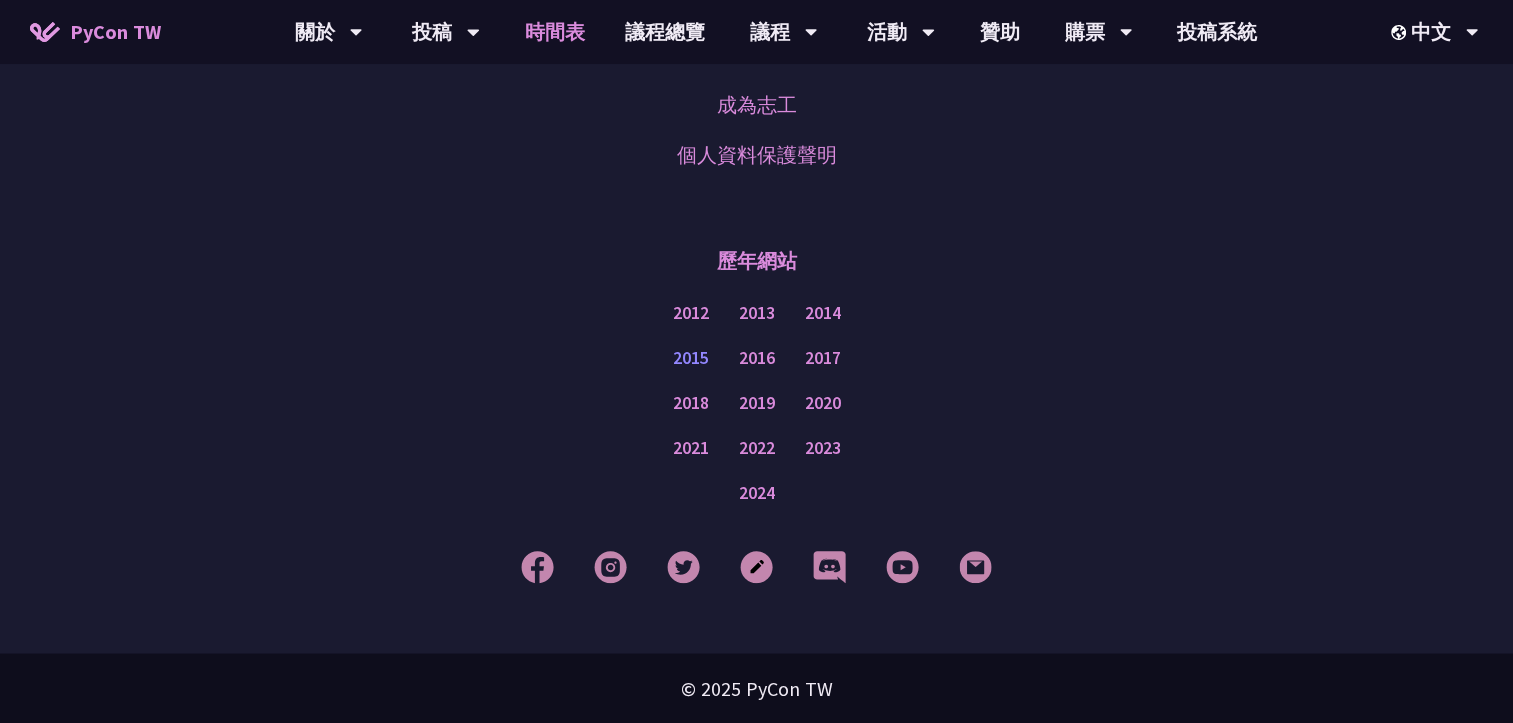 click on "2015" at bounding box center (691, 357) 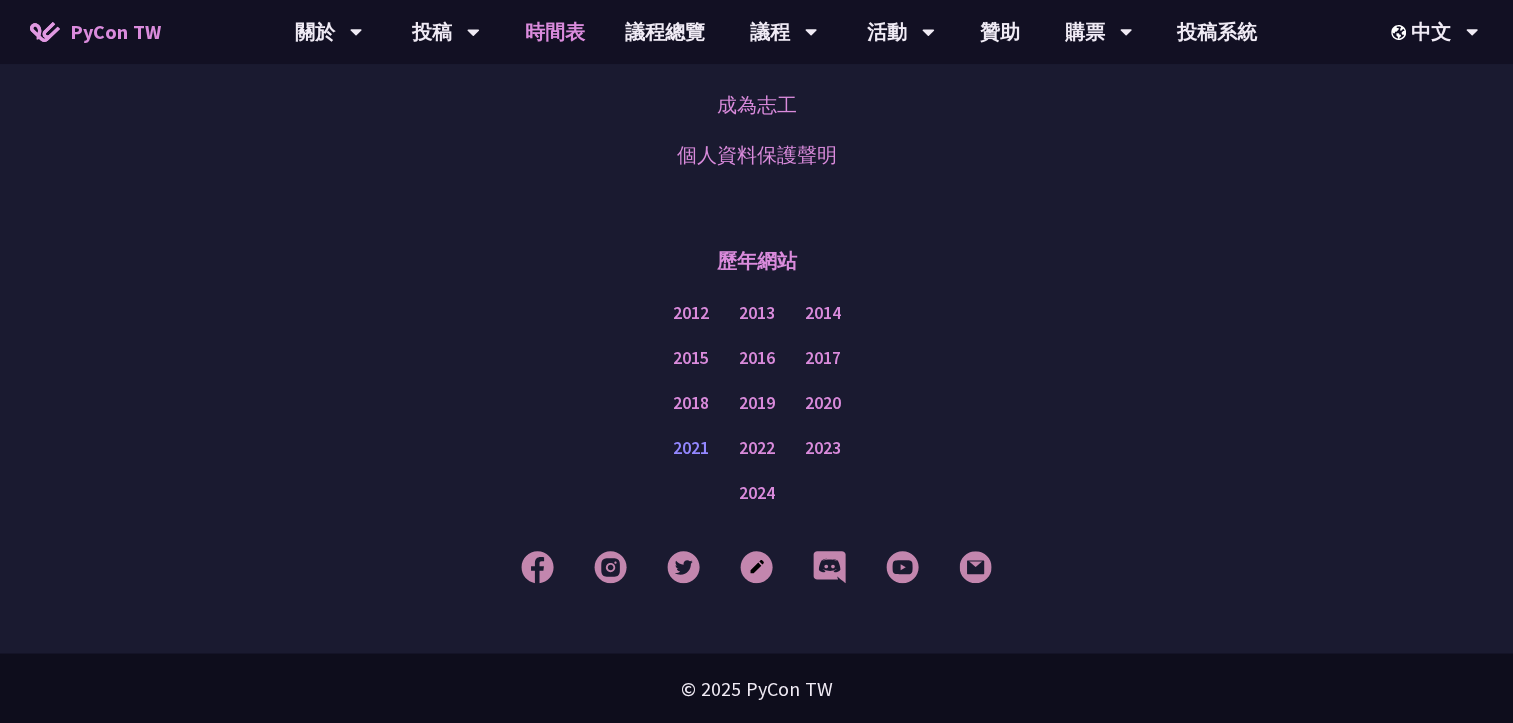 click on "2021" at bounding box center (691, 447) 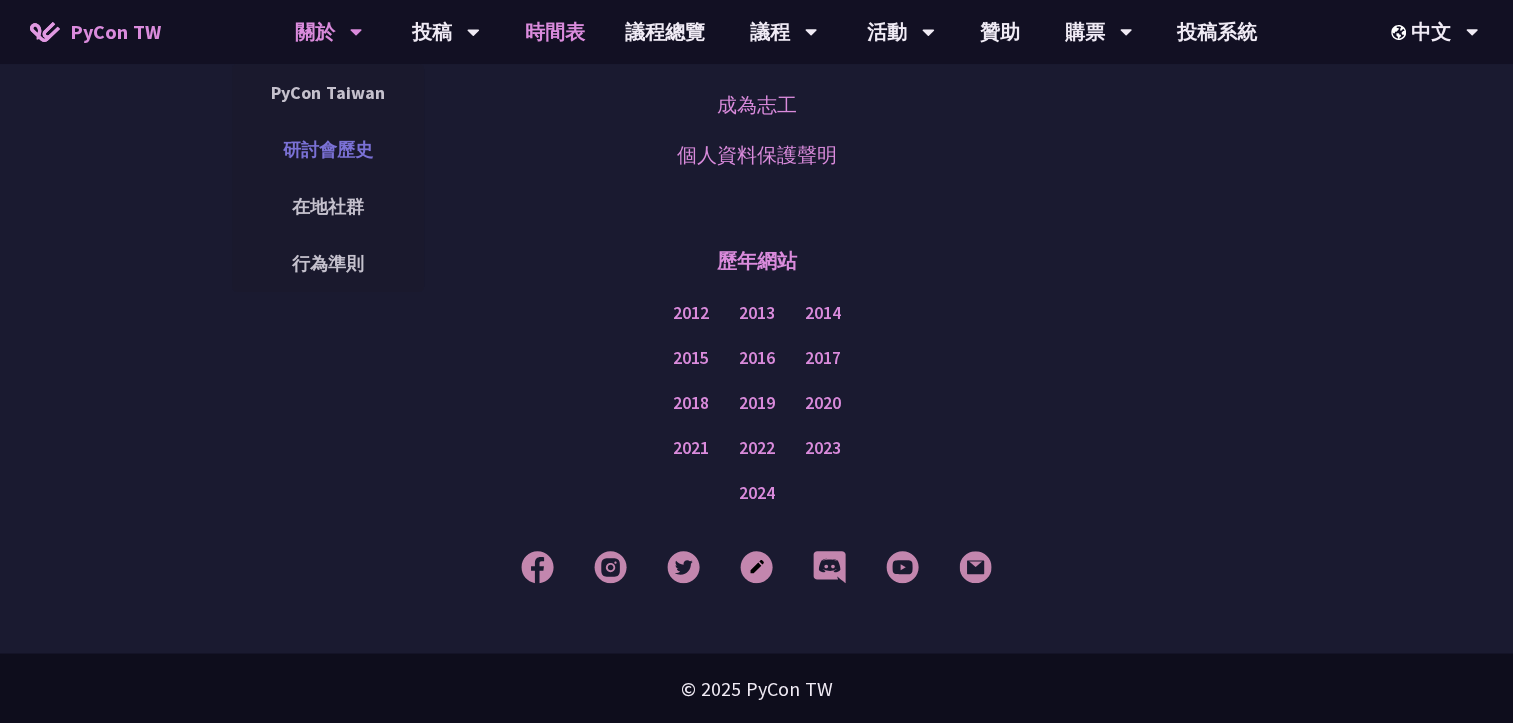 click on "研討會歷史" at bounding box center (328, 149) 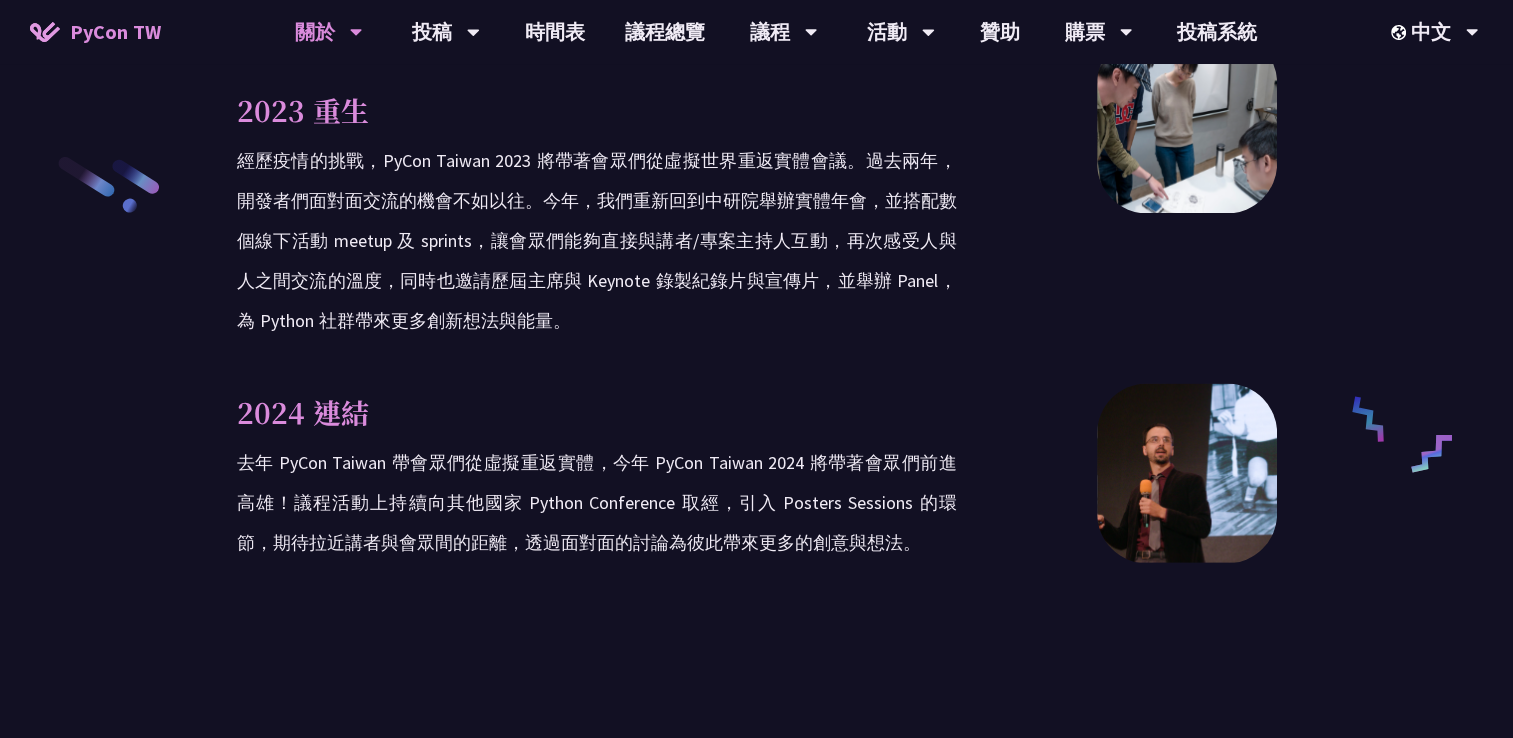 scroll, scrollTop: 3100, scrollLeft: 0, axis: vertical 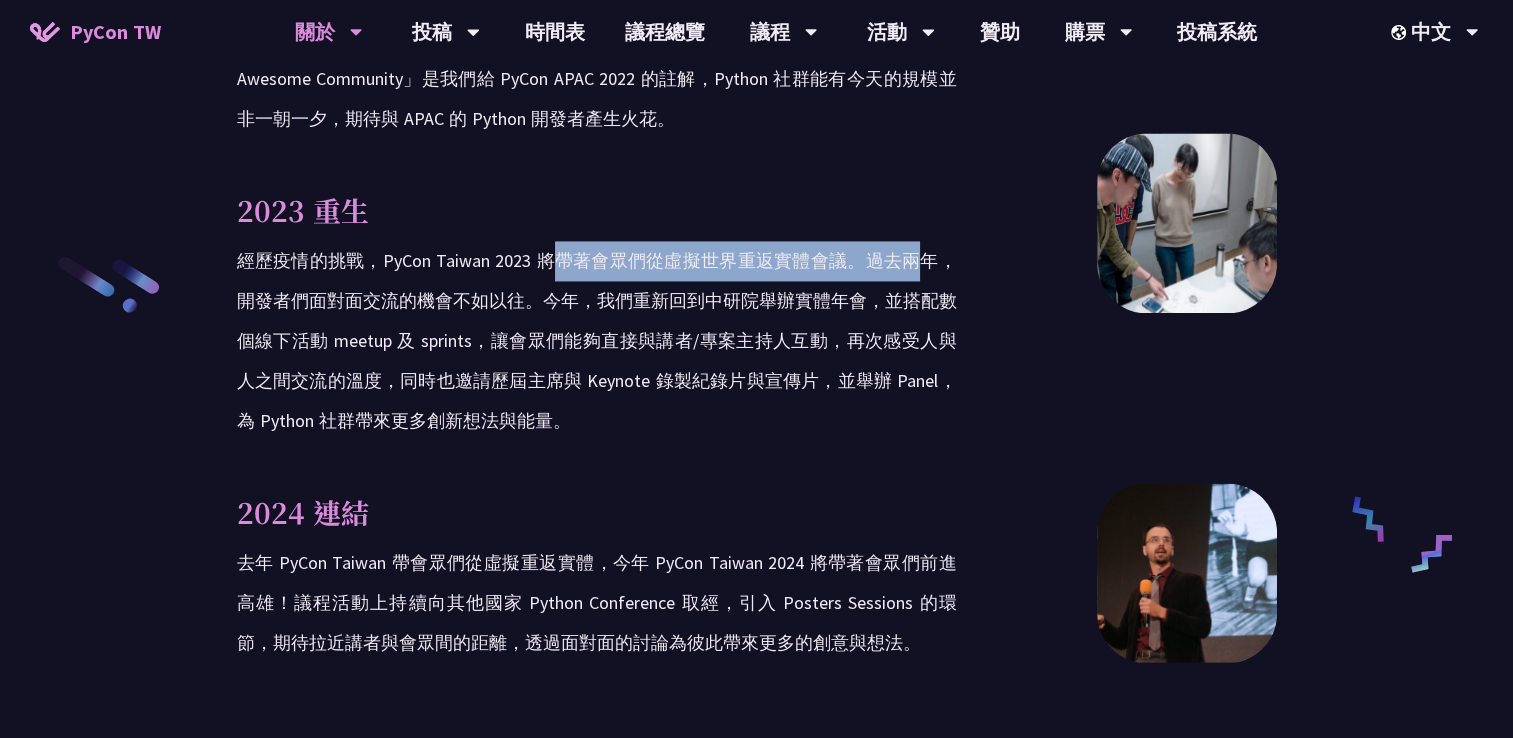 drag, startPoint x: 558, startPoint y: 257, endPoint x: 915, endPoint y: 255, distance: 357.0056 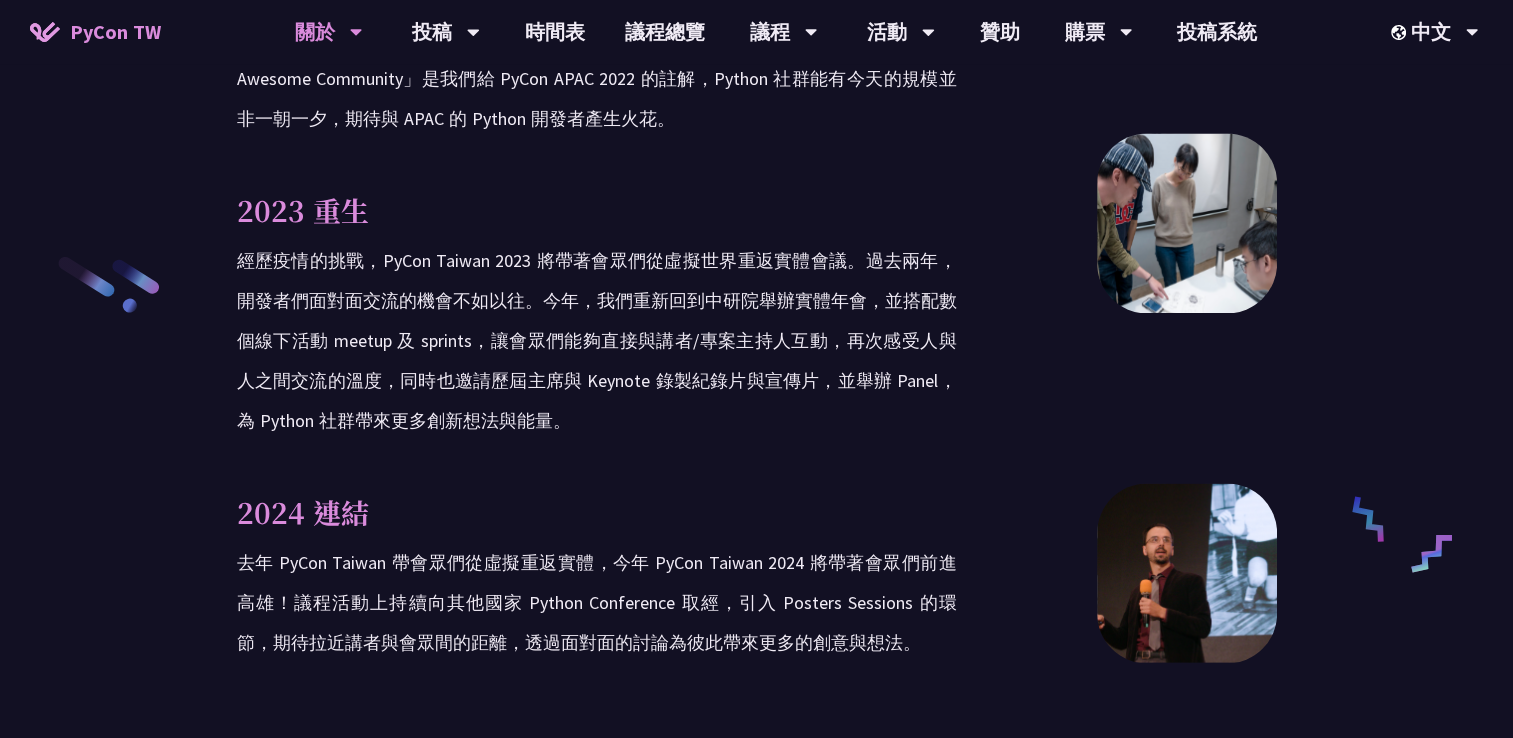 drag, startPoint x: 312, startPoint y: 295, endPoint x: 282, endPoint y: 300, distance: 30.413813 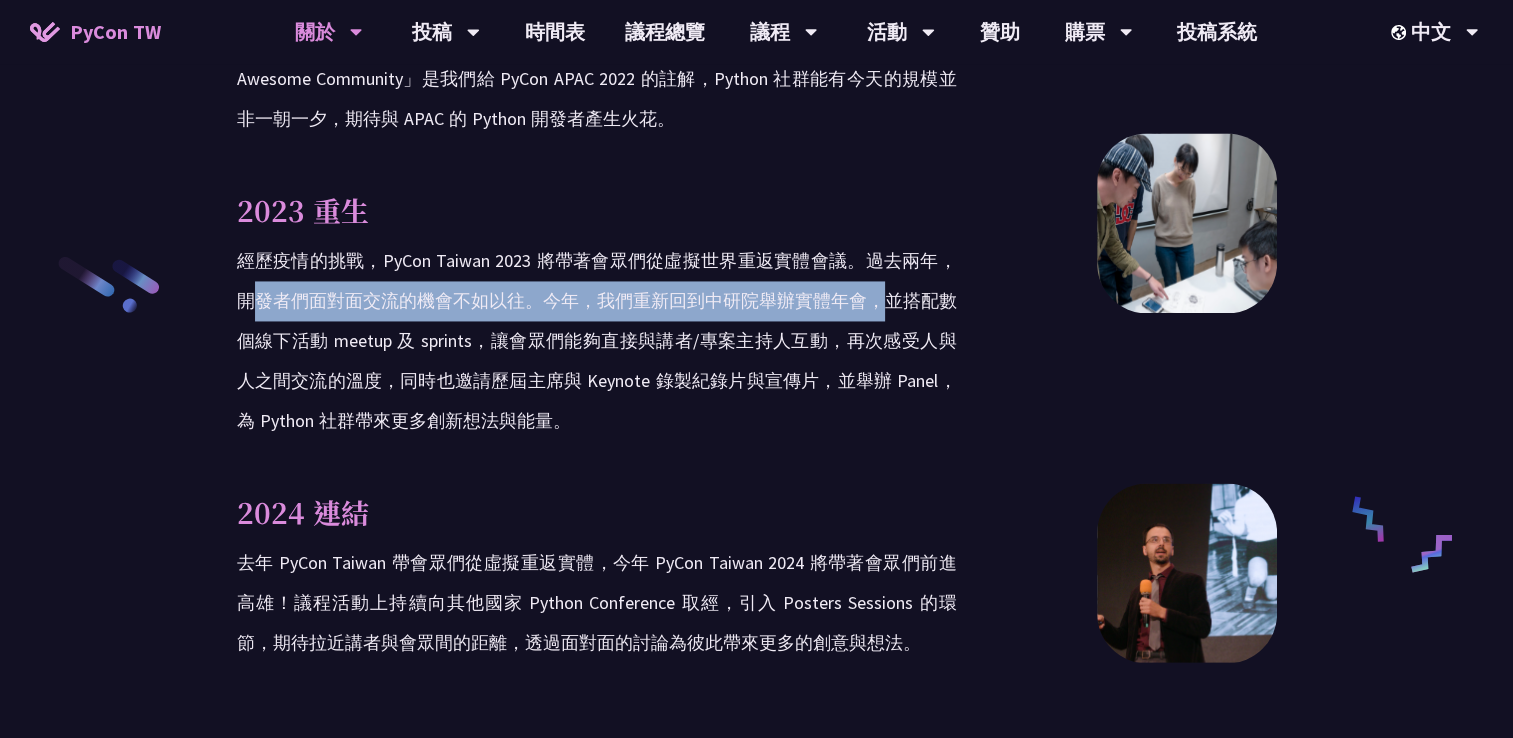 drag, startPoint x: 260, startPoint y: 301, endPoint x: 882, endPoint y: 307, distance: 622.02893 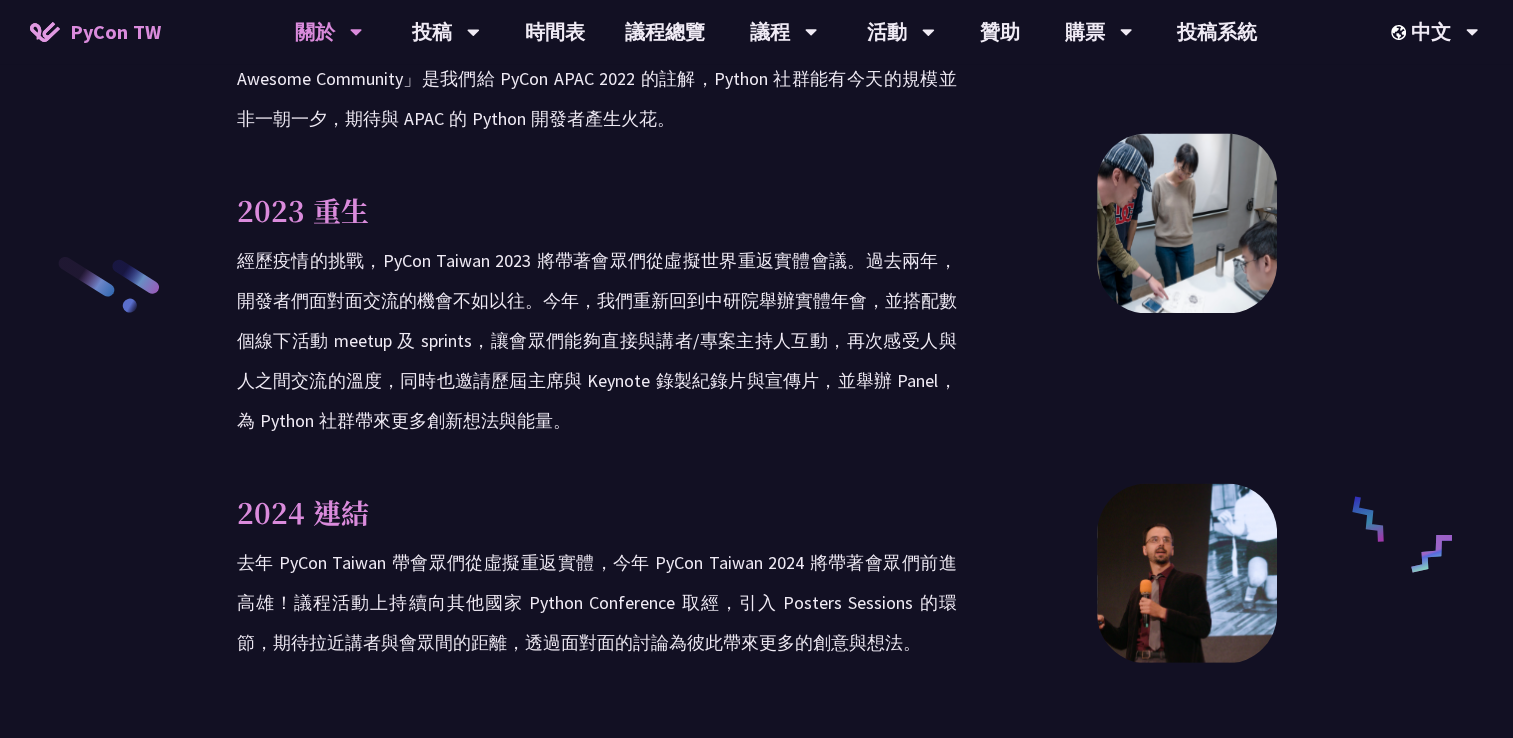 drag, startPoint x: 882, startPoint y: 307, endPoint x: 896, endPoint y: 300, distance: 15.652476 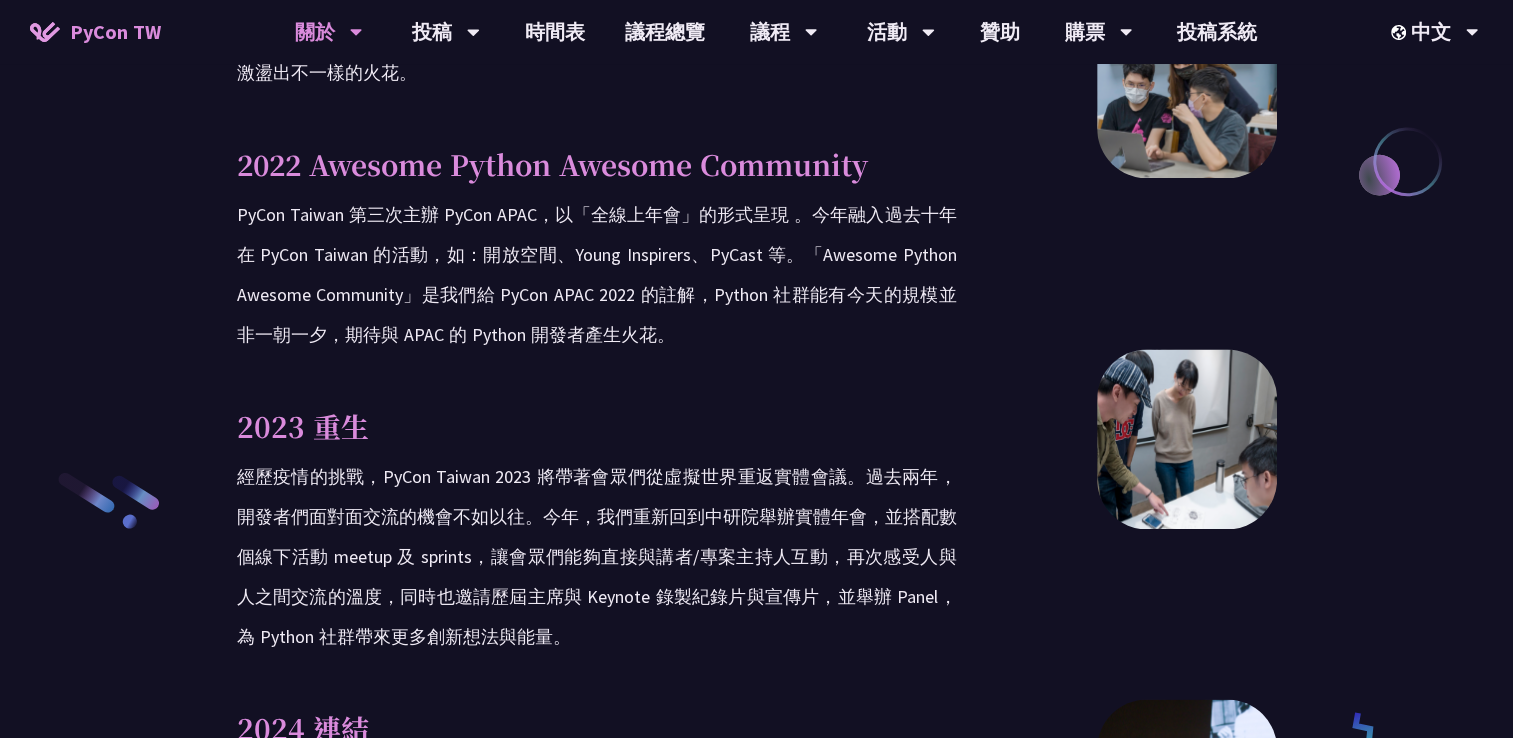 scroll, scrollTop: 3200, scrollLeft: 0, axis: vertical 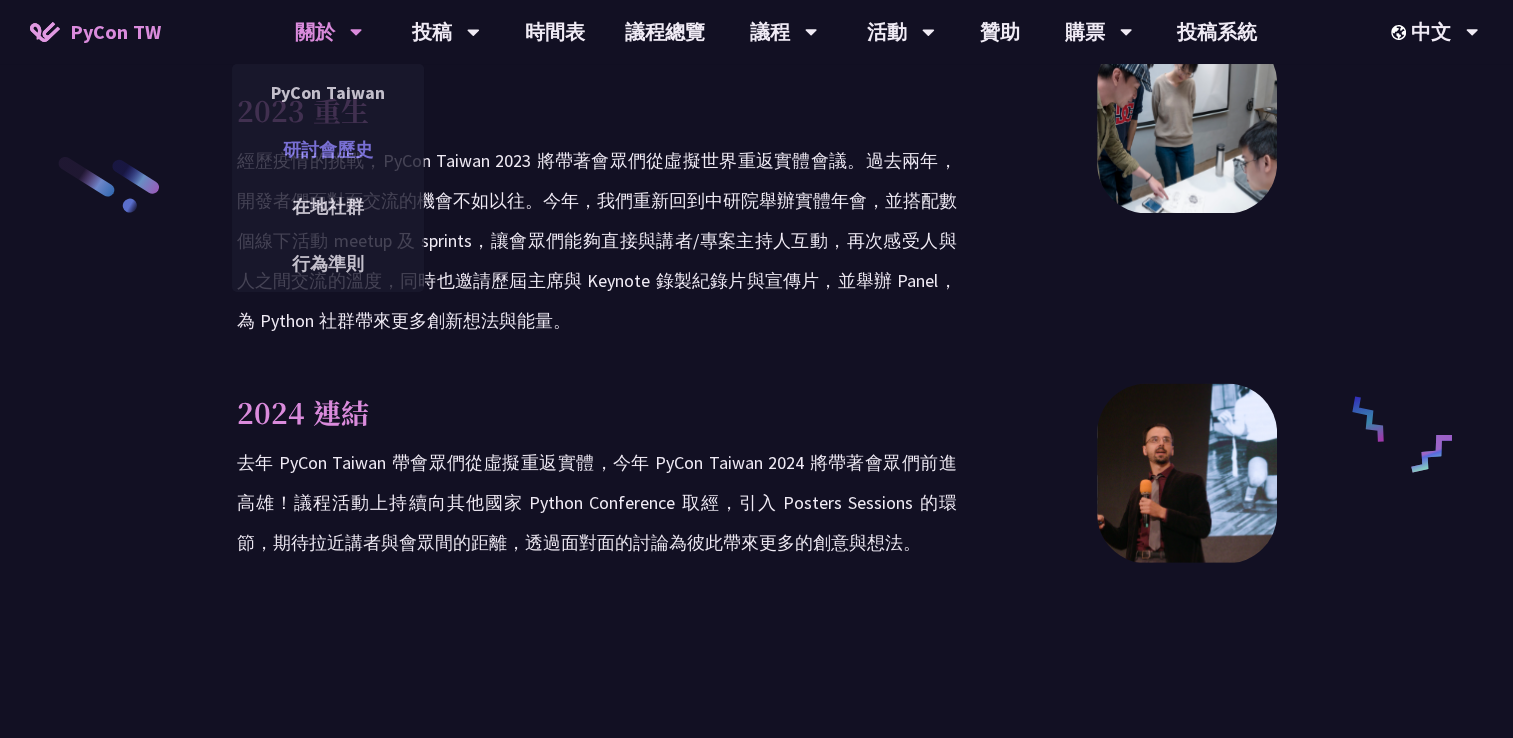 click on "研討會歷史" at bounding box center [328, 149] 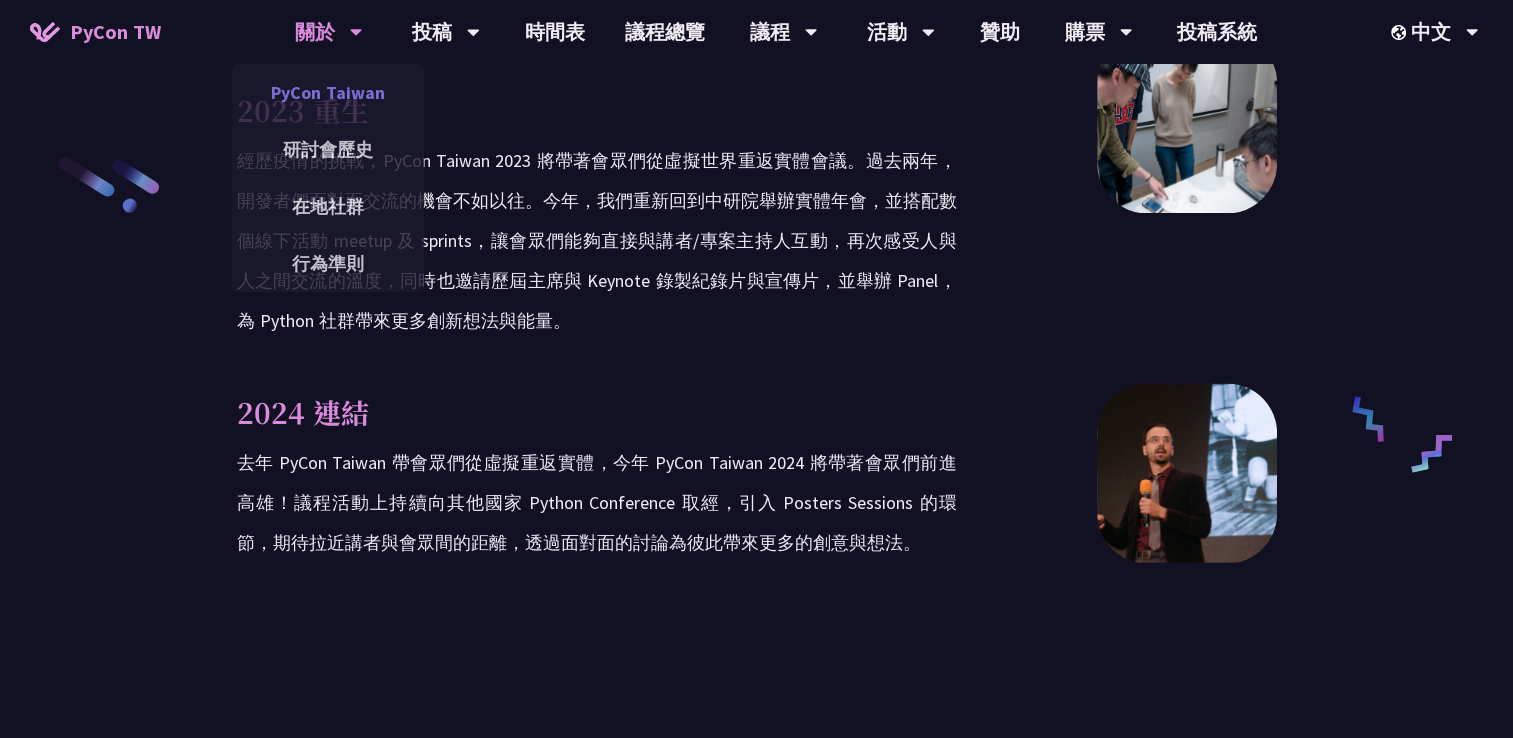 click on "PyCon Taiwan" at bounding box center (328, 92) 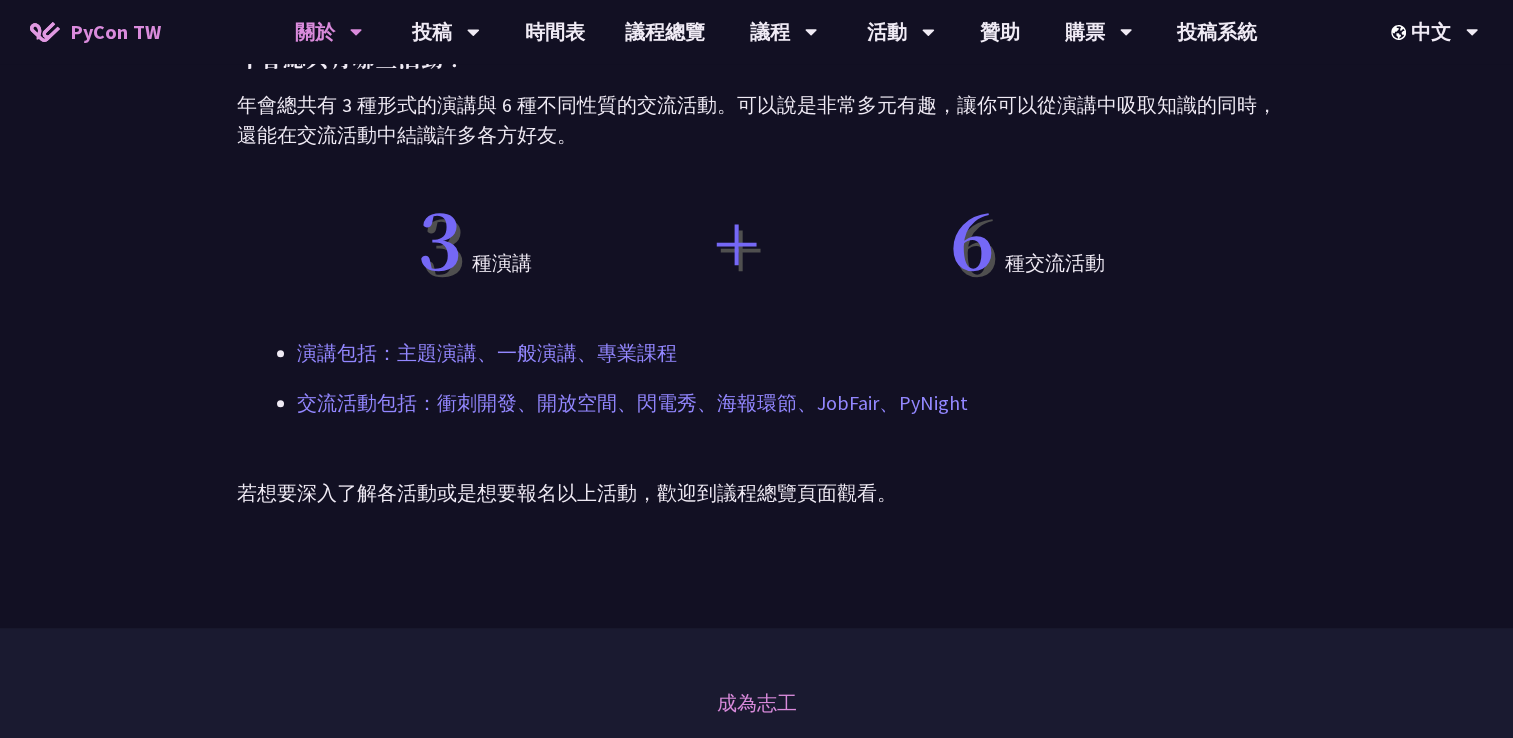 scroll, scrollTop: 1100, scrollLeft: 0, axis: vertical 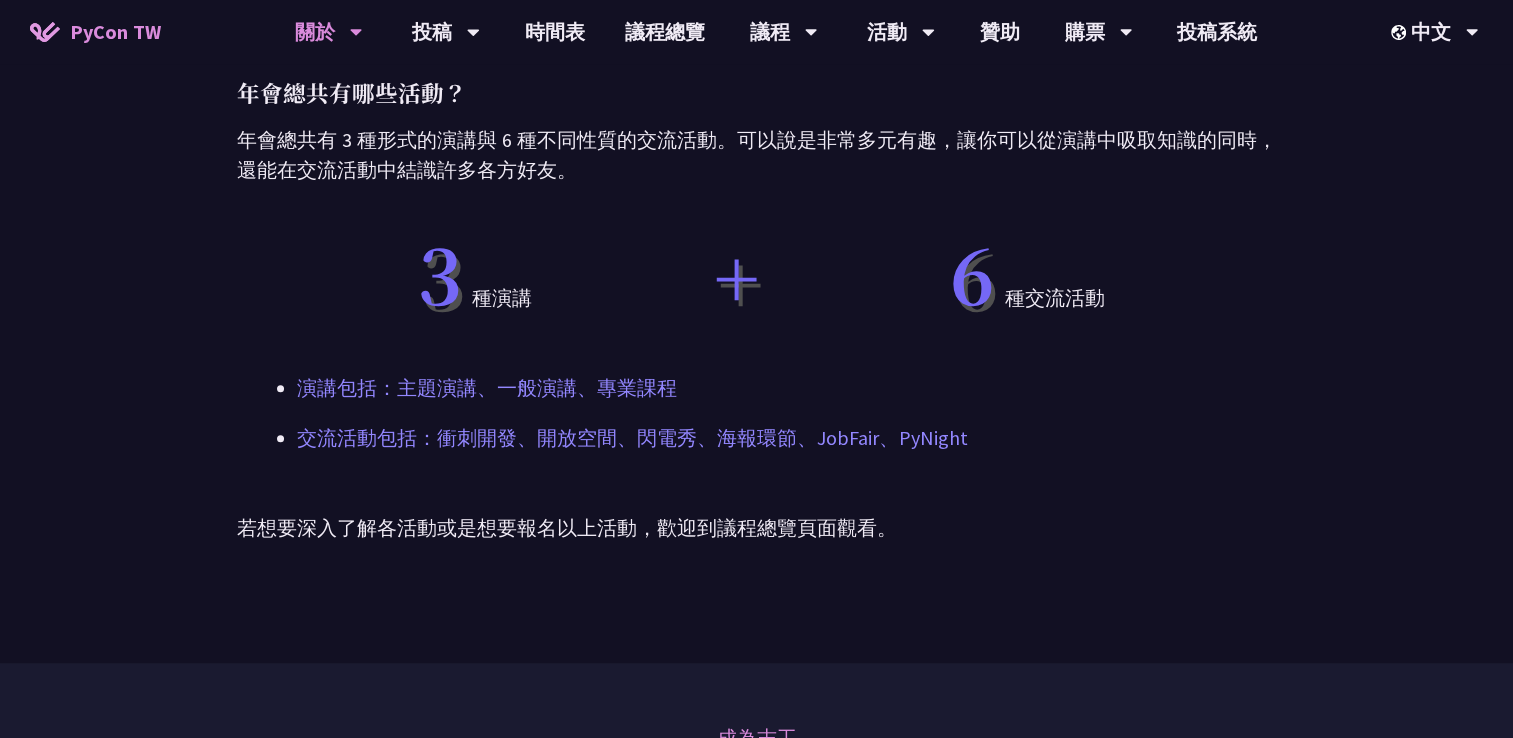 click on "演講包括：主題演講、一般演講、專業課程" at bounding box center (757, 388) 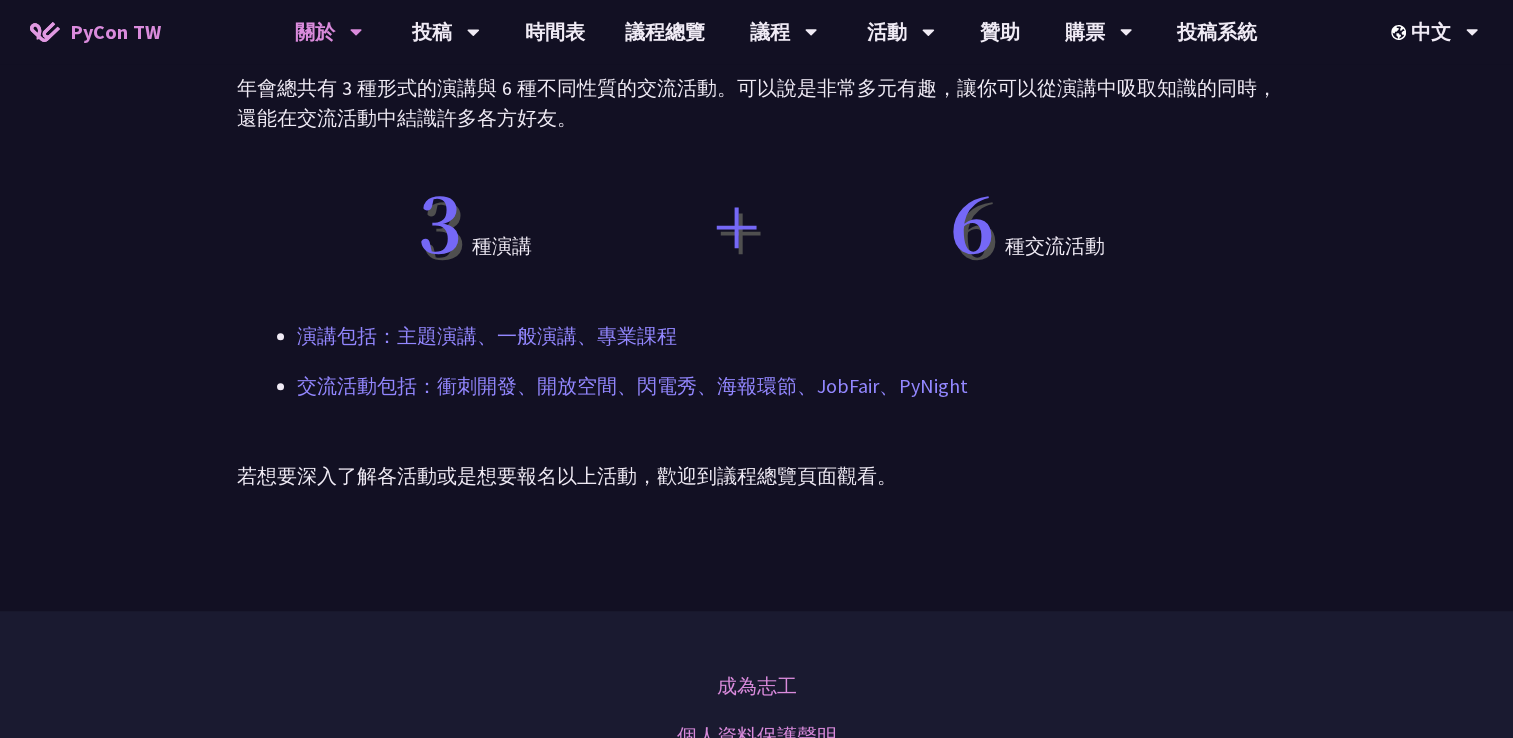scroll, scrollTop: 1200, scrollLeft: 0, axis: vertical 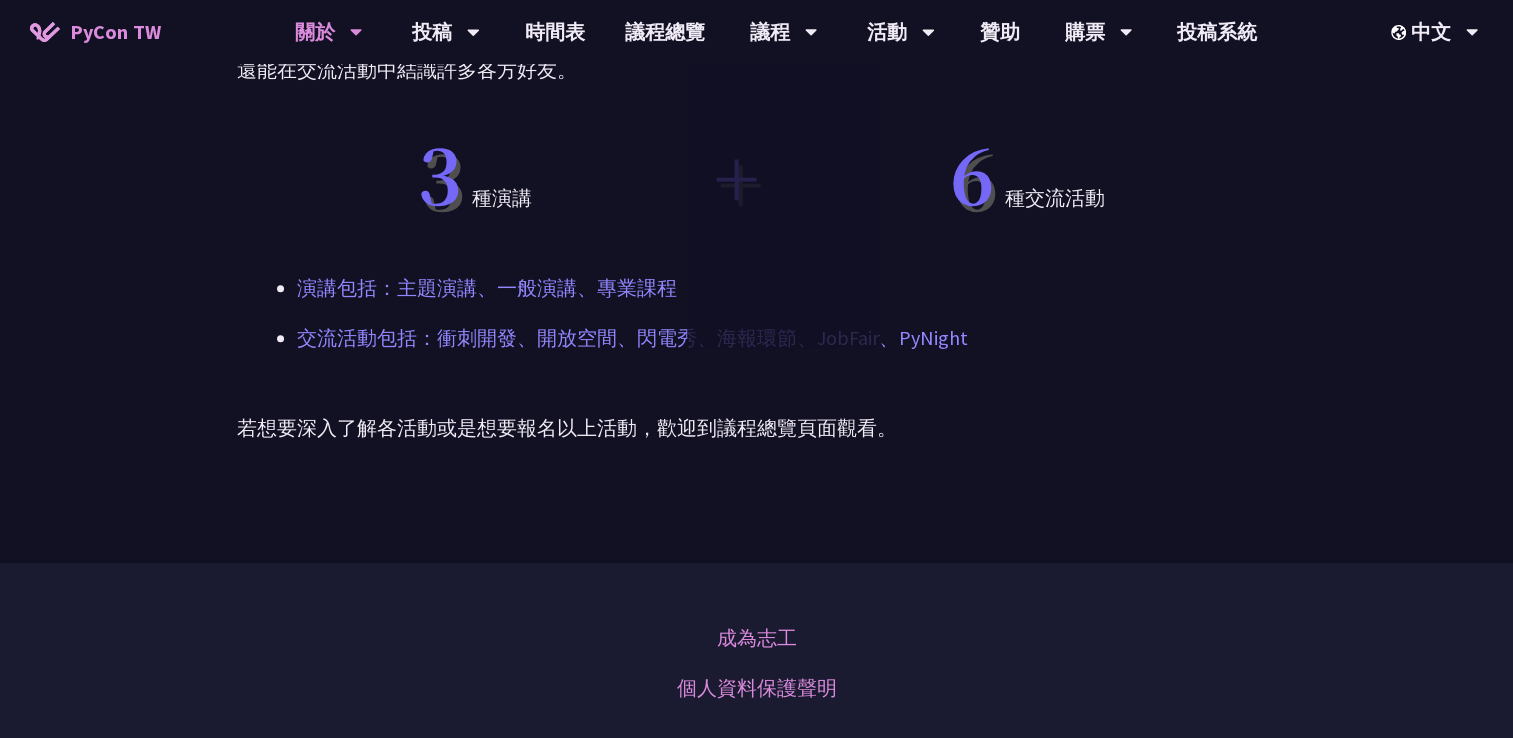 click on "四個 不能錯過 PyCon Taiwan 的理由？
年會除了有從 Python 的語言特性到各方面應用實例的精彩演講之外，我們也很重視與會者之間的交流以及促成開發者與贊助商合作可能，或提供創業者交流討論的園地，達到社群交流和發展的目的。
Python 技術分享 精彩出色的演講 重視交流討論 促成合作的場域
年會總共有哪些活動？
年會總共有 3 種形式的演講與 6 種不同性質的交流活動。可以說是非常多元有趣，讓你可以從演講中吸取知識的同時，還能在交流活動中結識許多各方好友。
3 種演講   +   6 種交流活動   演講包括：主題演講、一般演講、專業課程 交流活動包括：衝刺開發、開放空間、閃電秀、海報環節、JobFair、PyNight
若想要深入了解各活動或是想要報名以上活動，歡迎到議程總覽頁面觀看。" at bounding box center (756, -39) 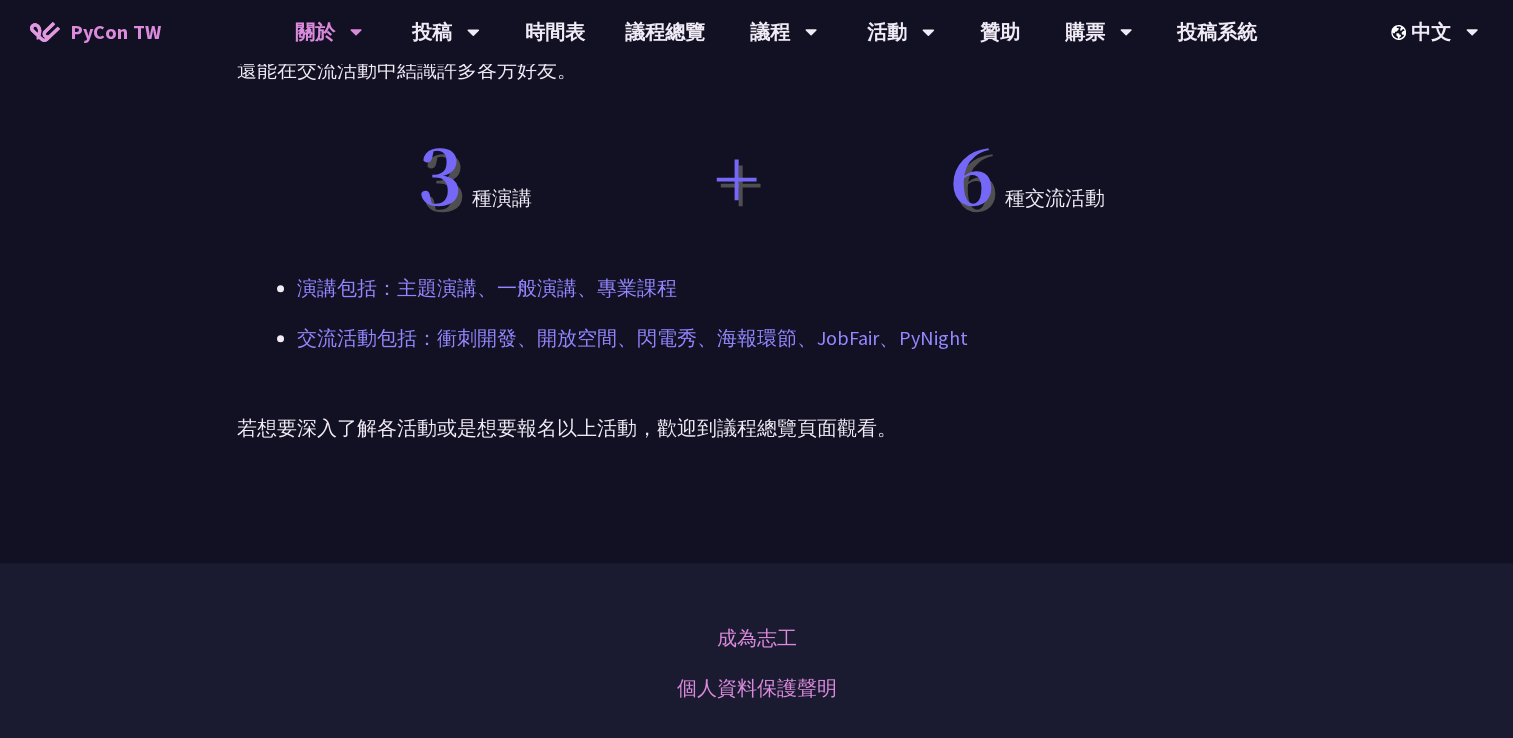 click on "四個 不能錯過 PyCon Taiwan 的理由？
年會除了有從 Python 的語言特性到各方面應用實例的精彩演講之外，我們也很重視與會者之間的交流以及促成開發者與贊助商合作可能，或提供創業者交流討論的園地，達到社群交流和發展的目的。
Python 技術分享 精彩出色的演講 重視交流討論 促成合作的場域
年會總共有哪些活動？
年會總共有 3 種形式的演講與 6 種不同性質的交流活動。可以說是非常多元有趣，讓你可以從演講中吸取知識的同時，還能在交流活動中結識許多各方好友。
3 種演講   +   6 種交流活動   演講包括：主題演講、一般演講、專業課程 交流活動包括：衝刺開發、開放空間、閃電秀、海報環節、JobFair、PyNight
若想要深入了解各活動或是想要報名以上活動，歡迎到議程總覽頁面觀看。" at bounding box center (757, -39) 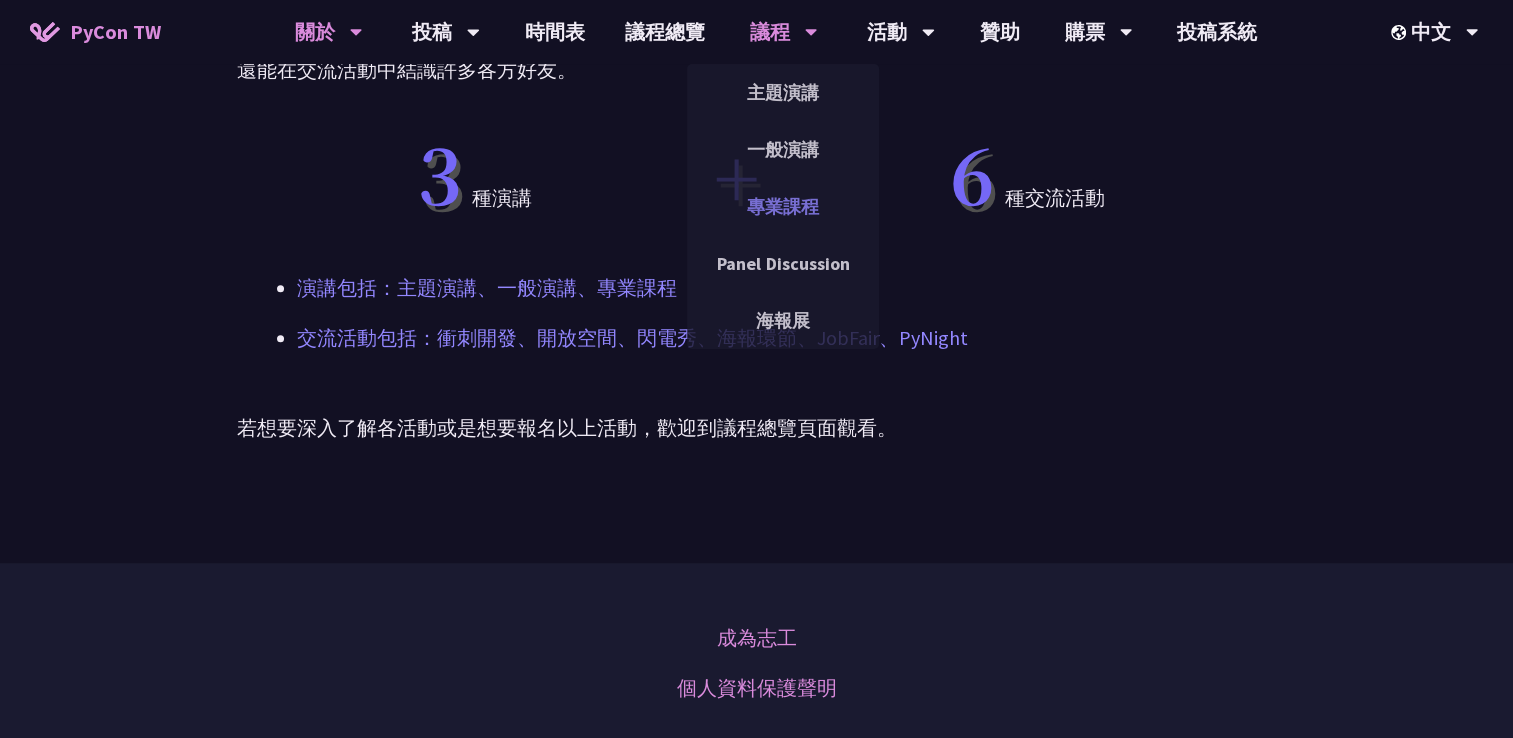 click on "專業課程" at bounding box center [783, 206] 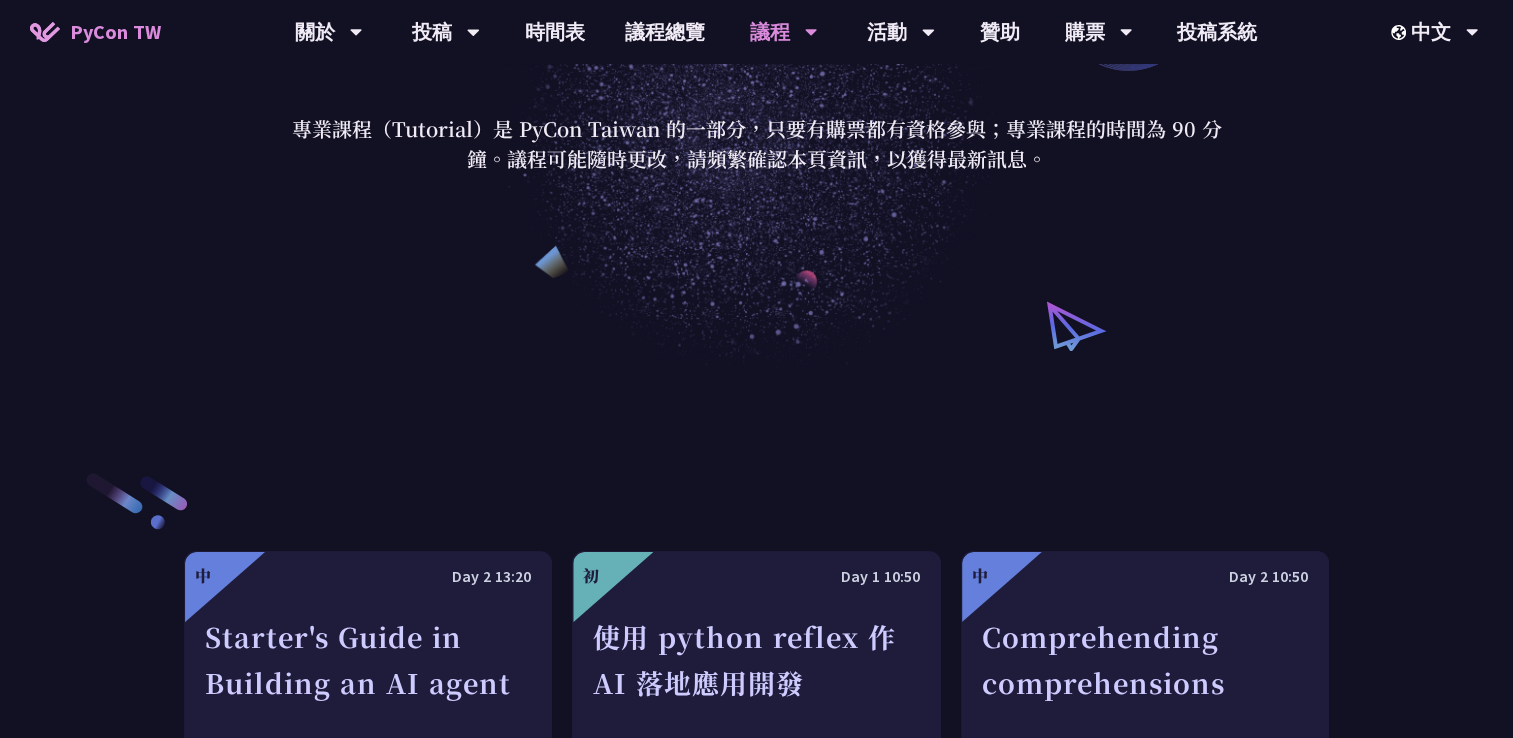 scroll, scrollTop: 300, scrollLeft: 0, axis: vertical 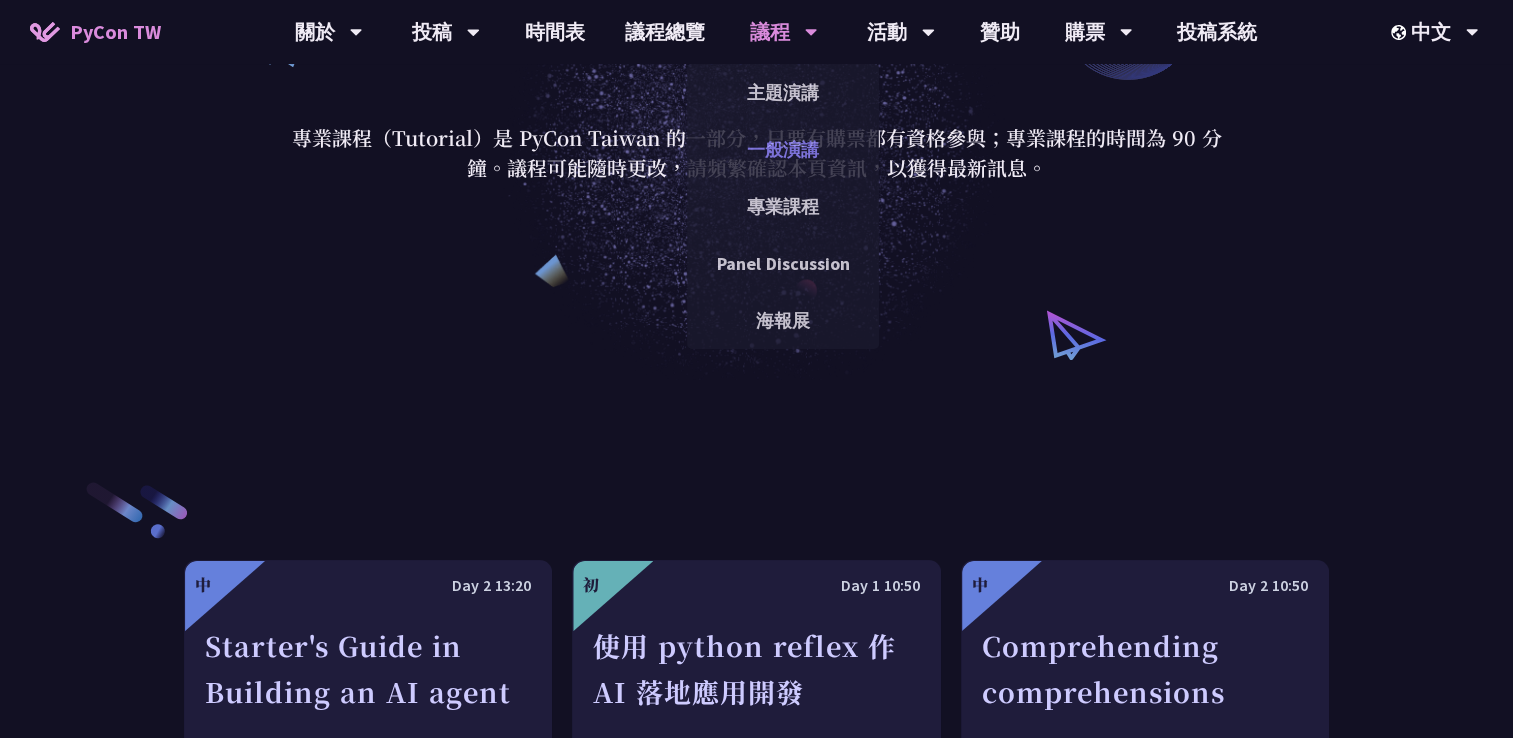 click on "一般演講" at bounding box center (783, 149) 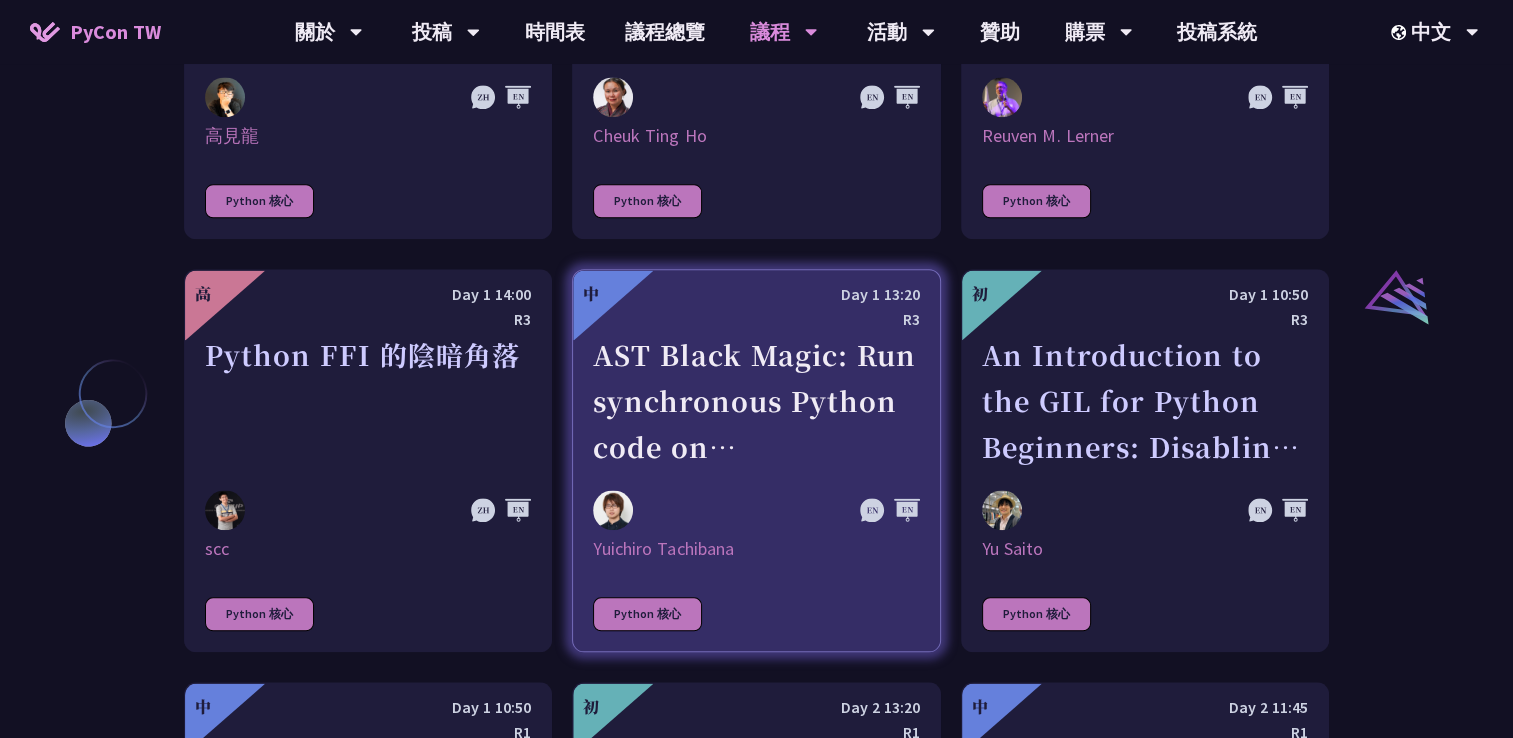 scroll, scrollTop: 2300, scrollLeft: 0, axis: vertical 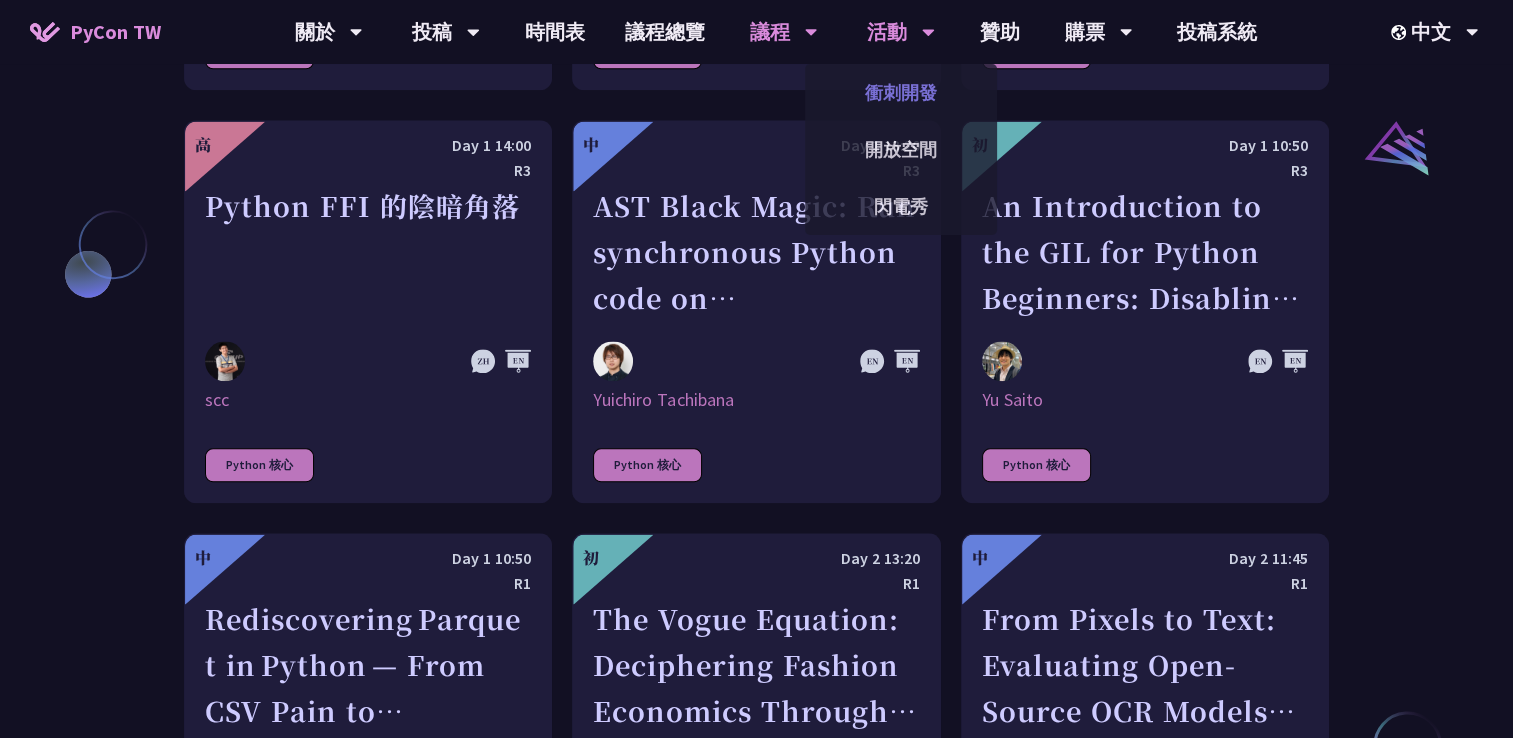 click on "衝刺開發" at bounding box center (901, 92) 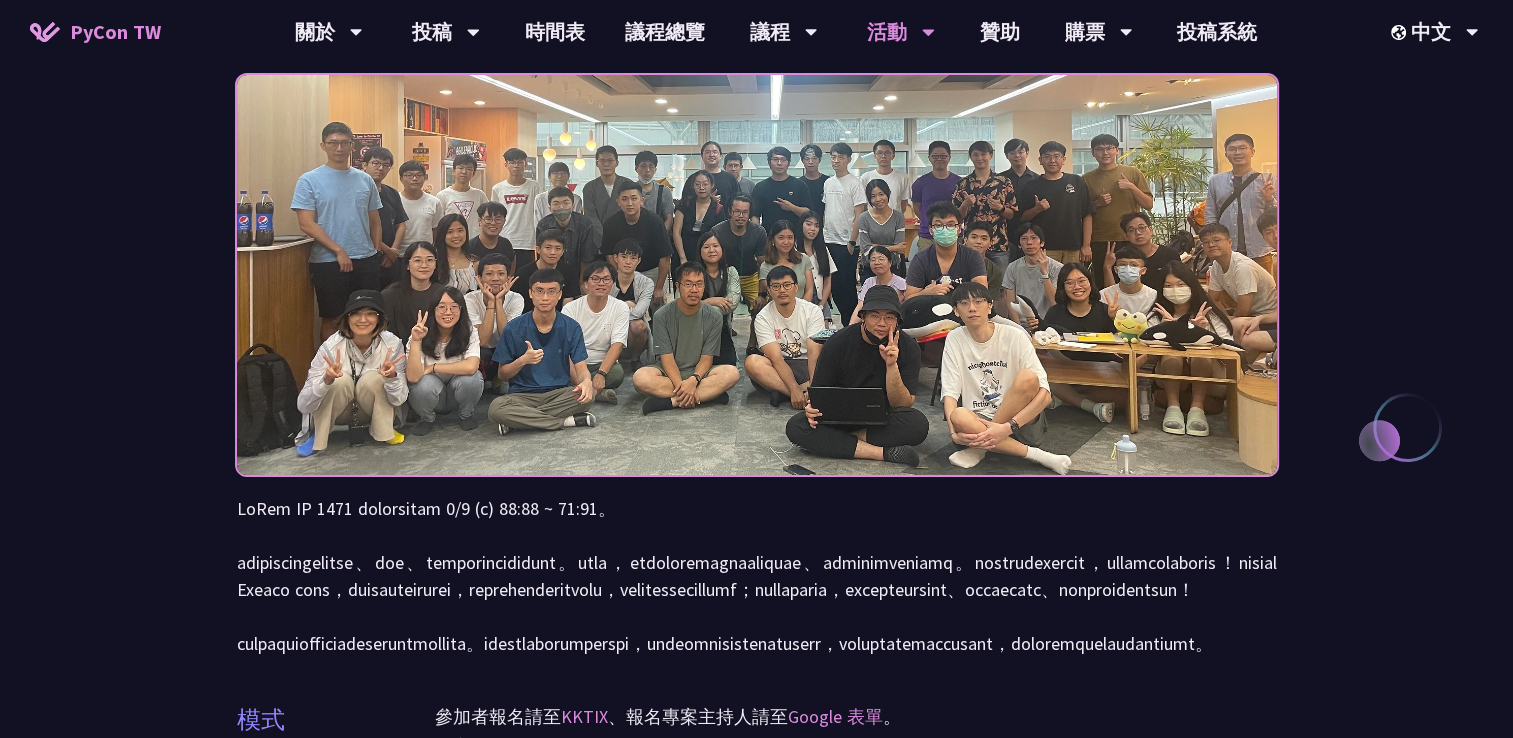 scroll, scrollTop: 300, scrollLeft: 0, axis: vertical 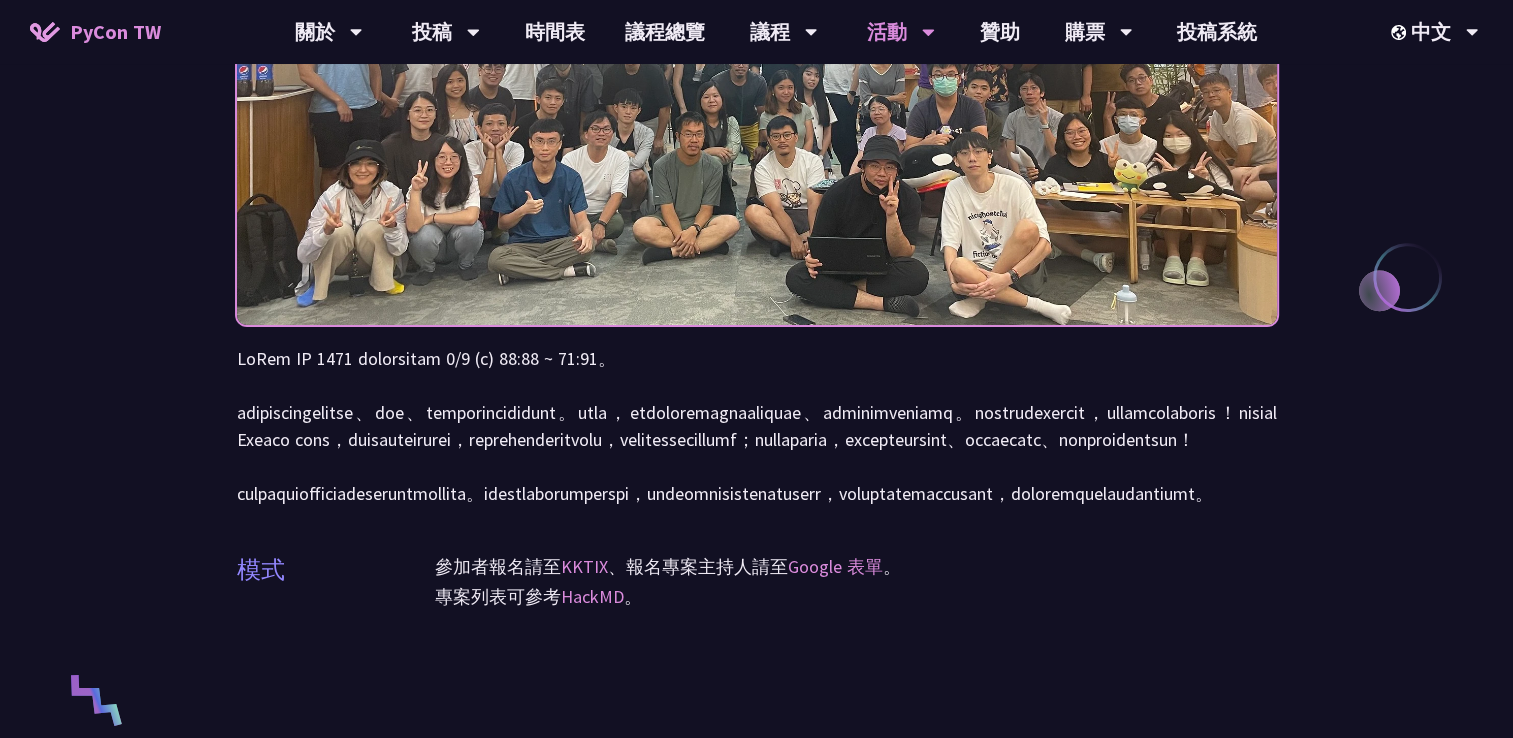 click at bounding box center [757, 426] 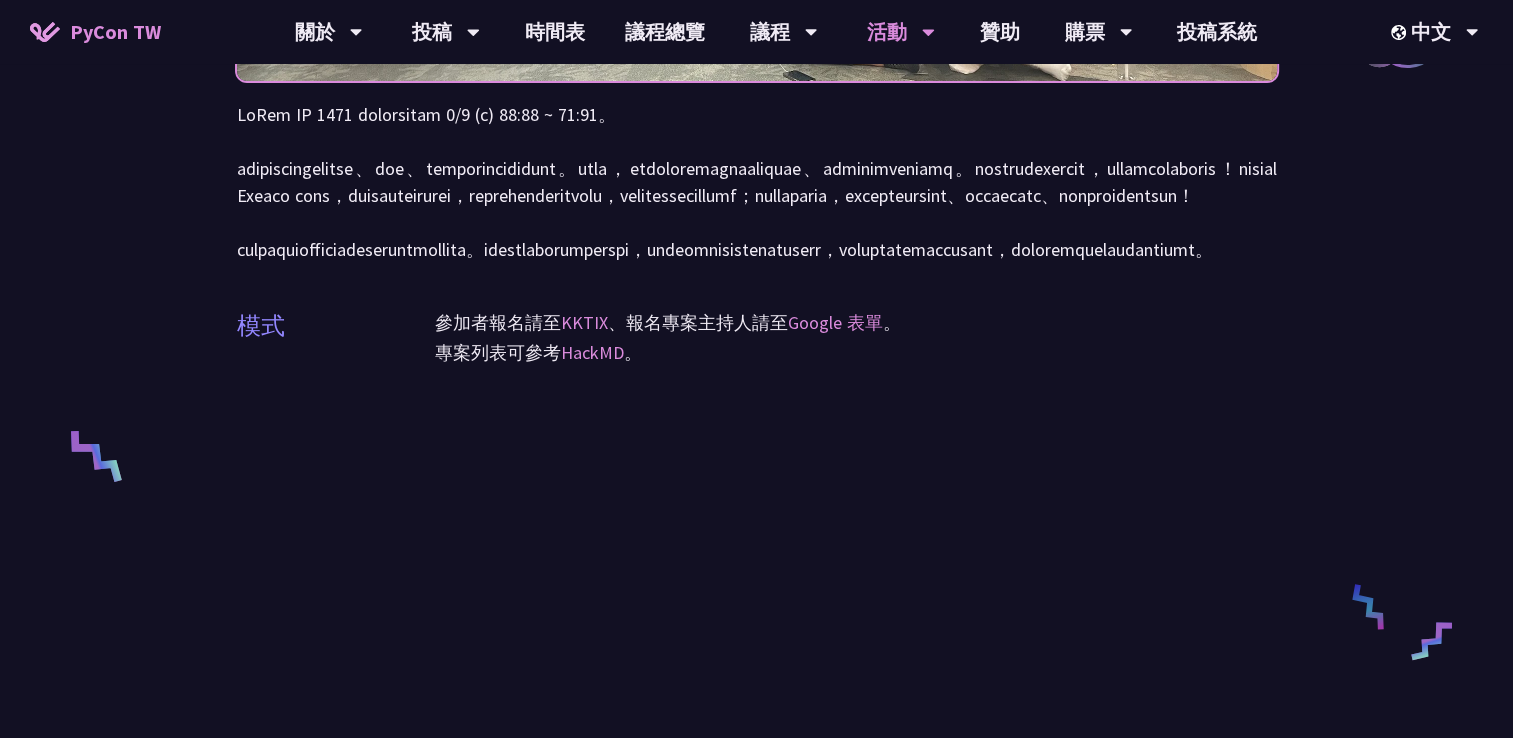 scroll, scrollTop: 300, scrollLeft: 0, axis: vertical 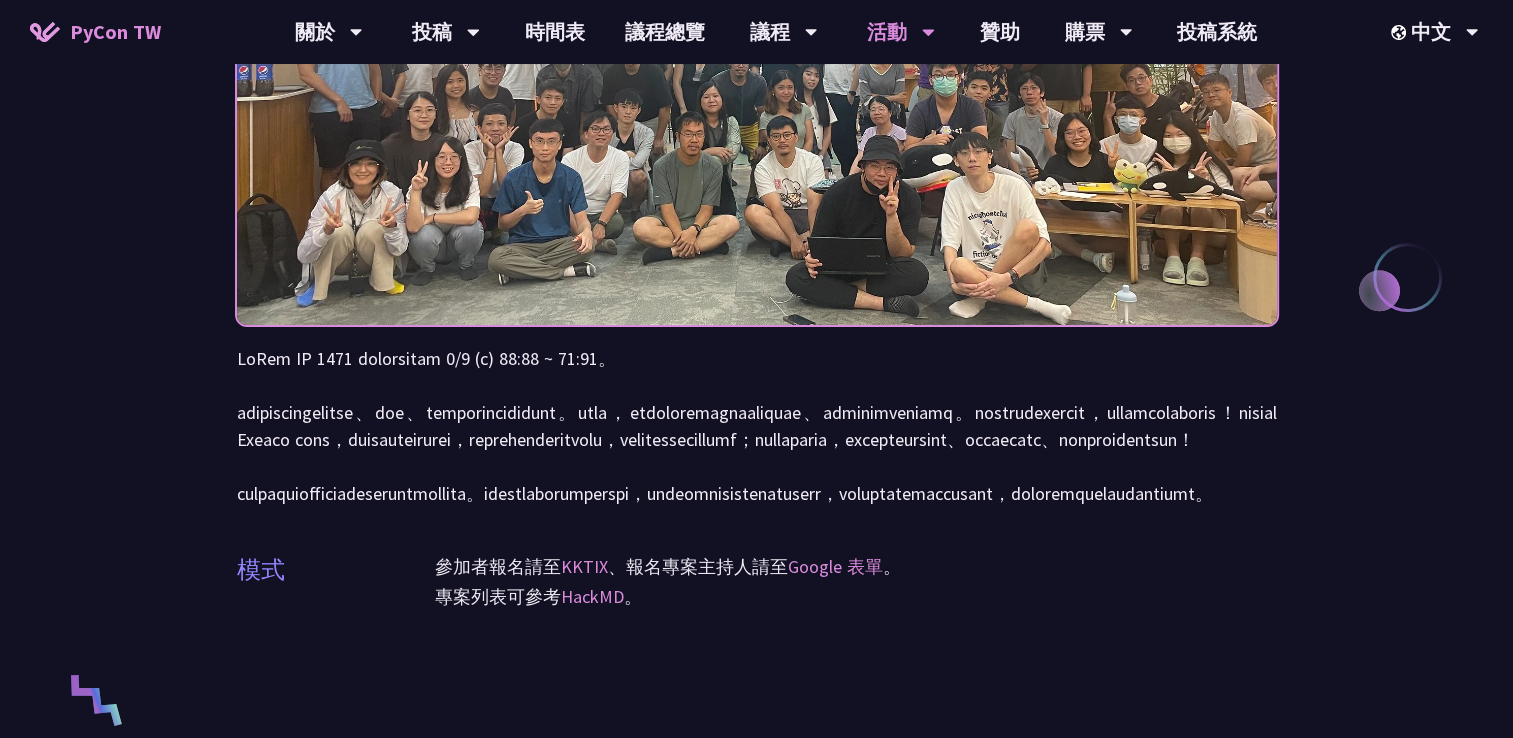 click on "衝刺開發 (Sprints)       模式   參加者報名請至  KKTIX 、報名專案主持人請至  Google 表單 。 專案列表可參考  HackMD 。" at bounding box center [756, 641] 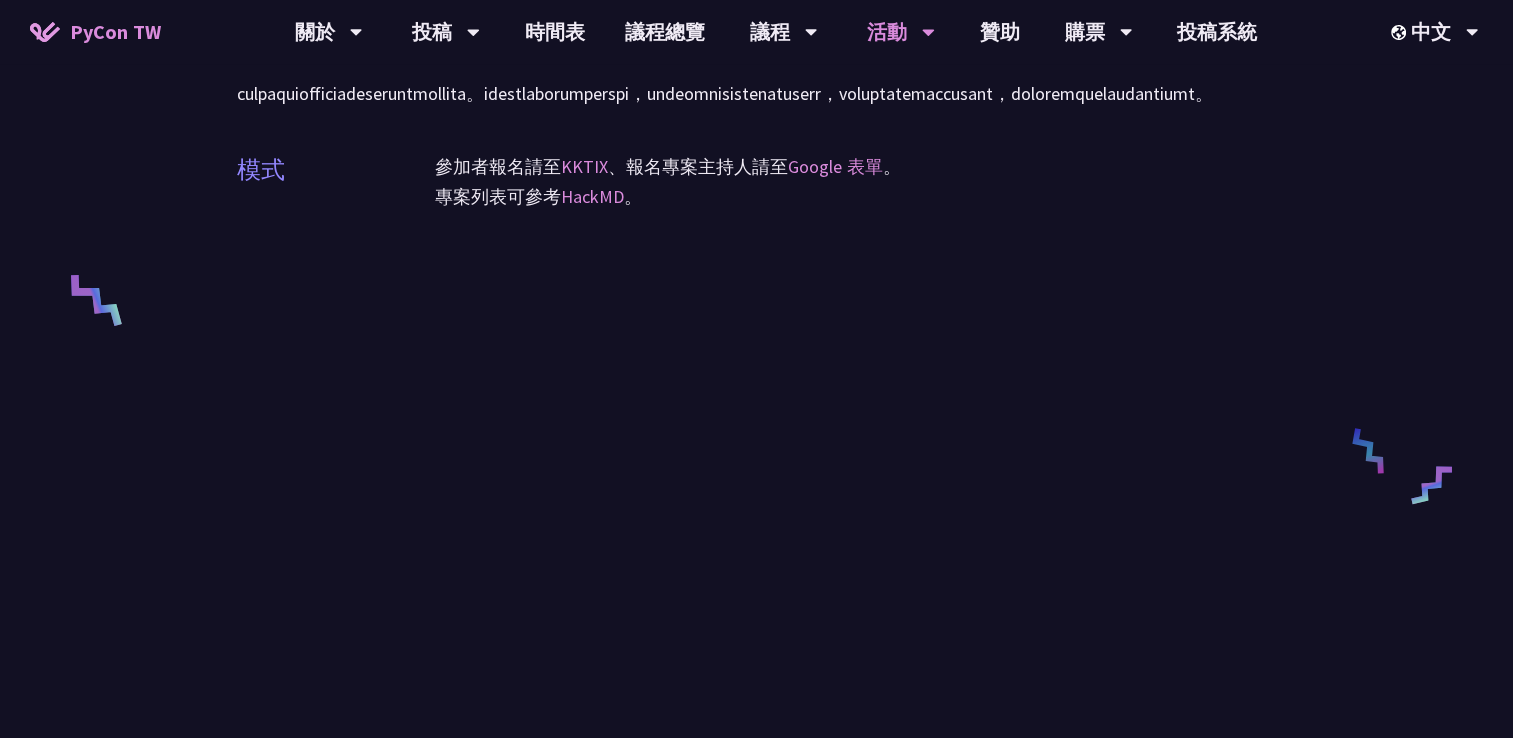 scroll, scrollTop: 300, scrollLeft: 0, axis: vertical 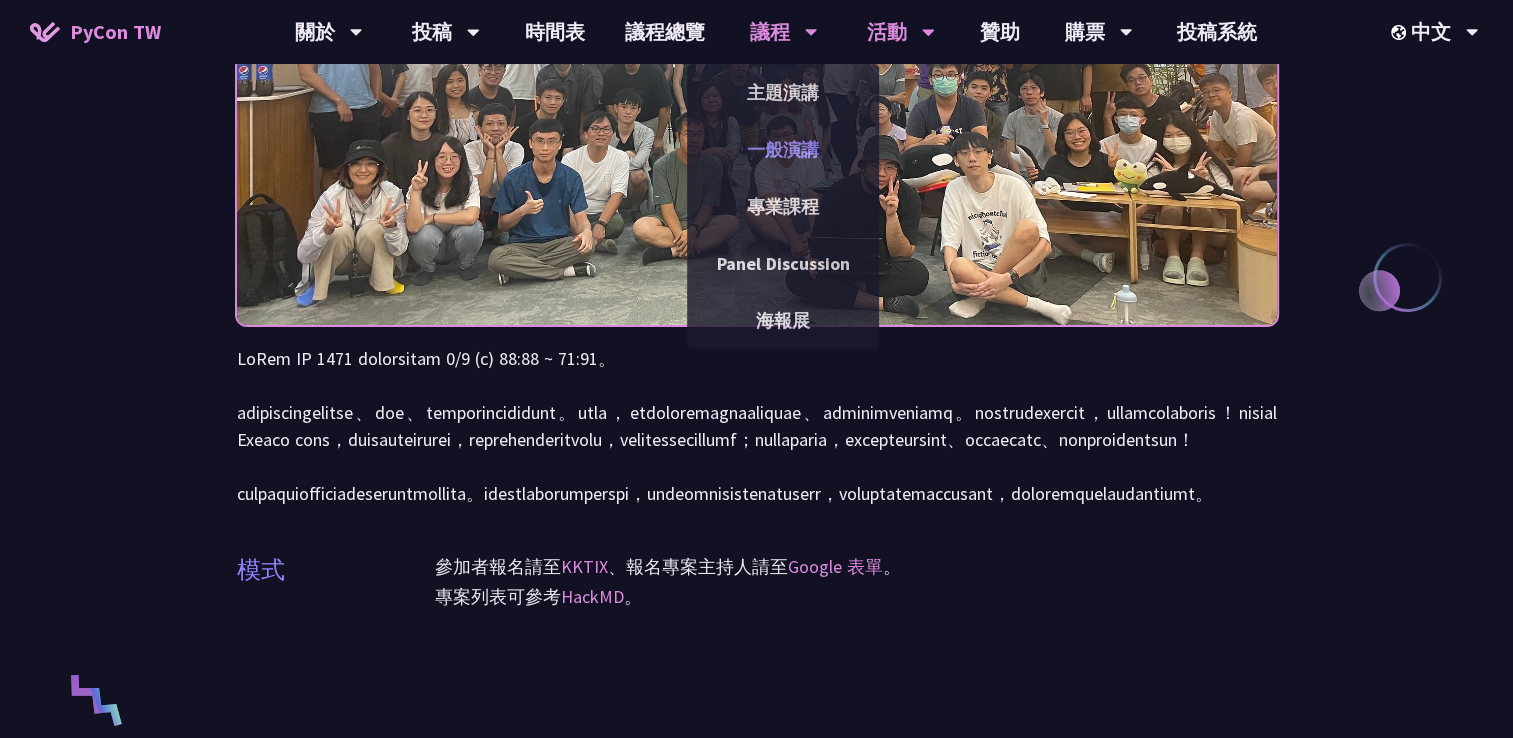 click on "一般演講" at bounding box center [783, 149] 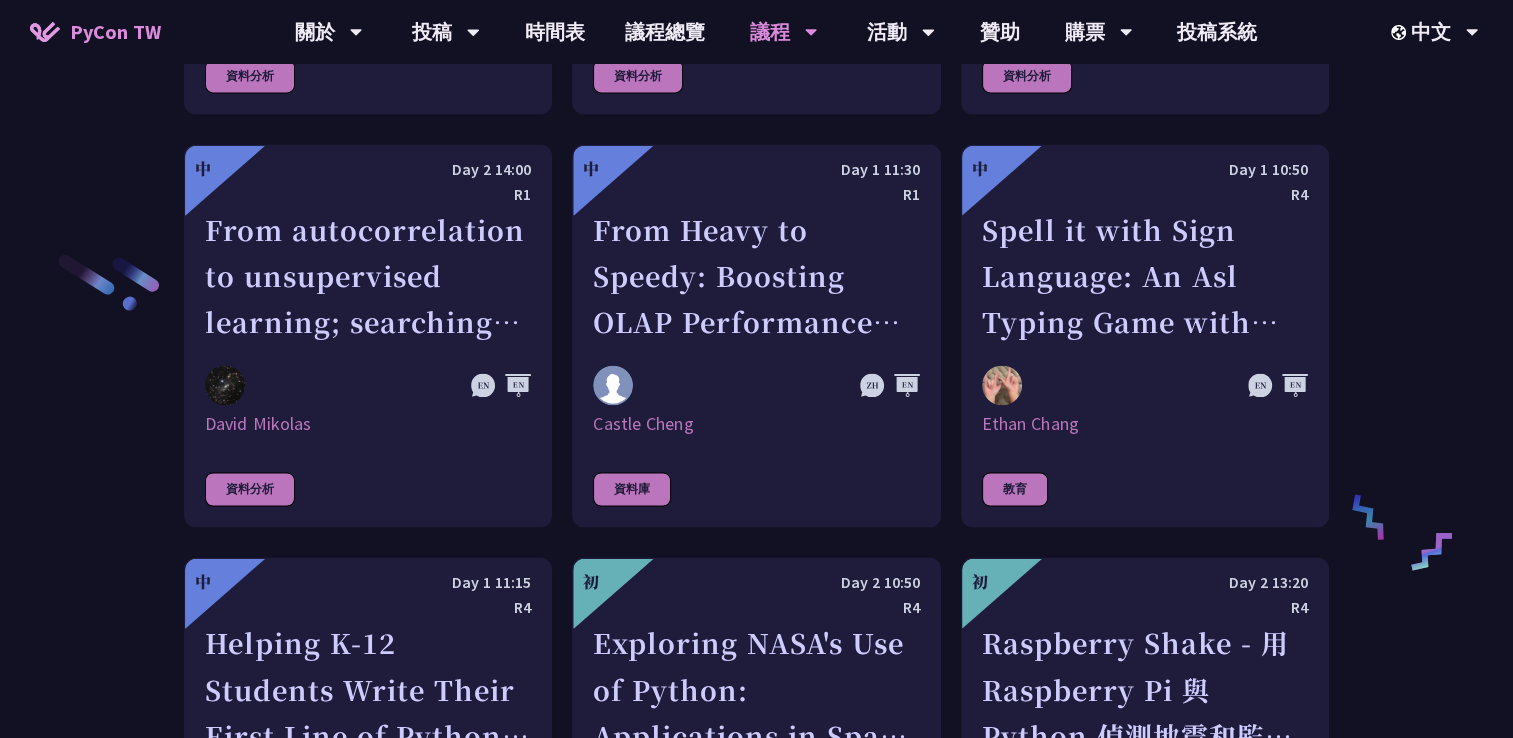 scroll, scrollTop: 3100, scrollLeft: 0, axis: vertical 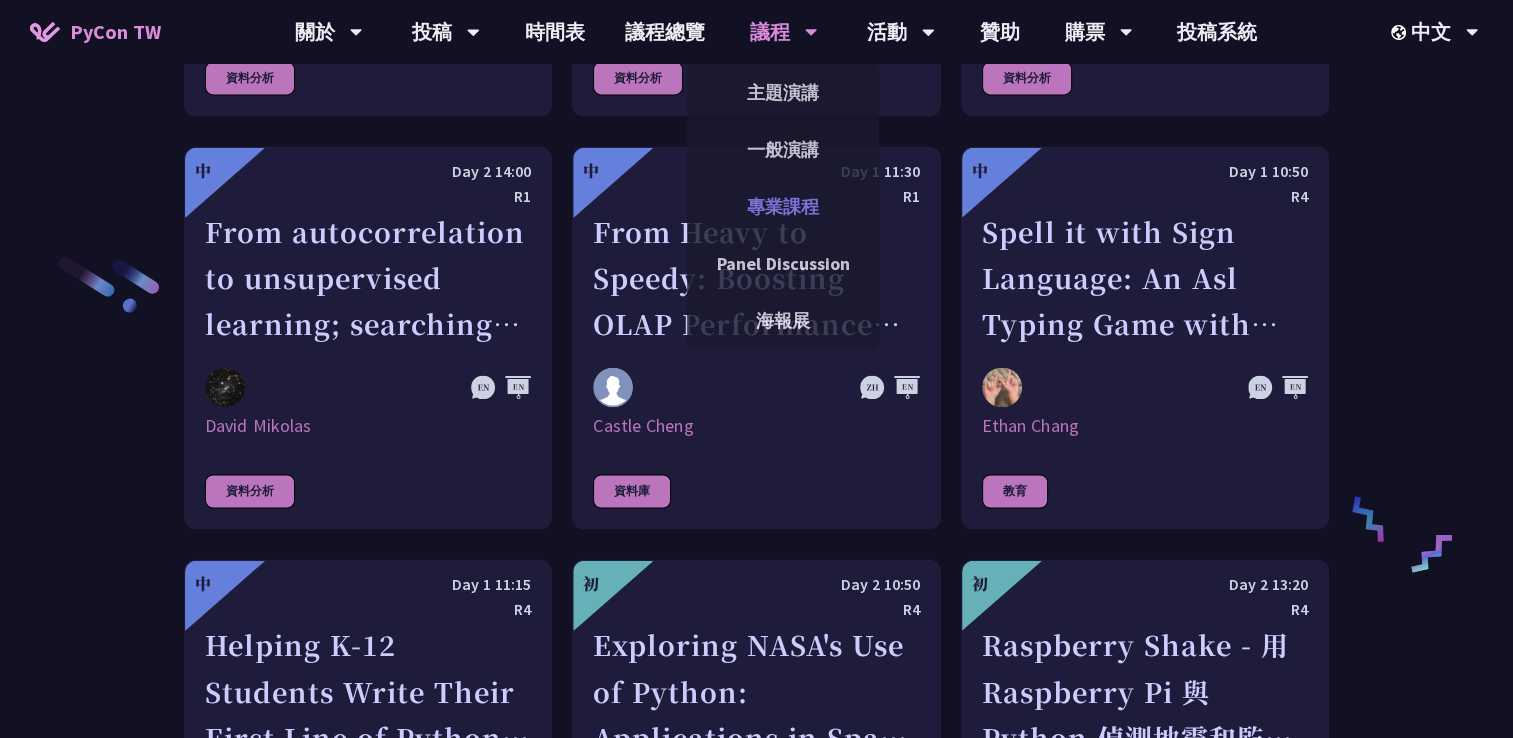 click on "專業課程" at bounding box center [783, 206] 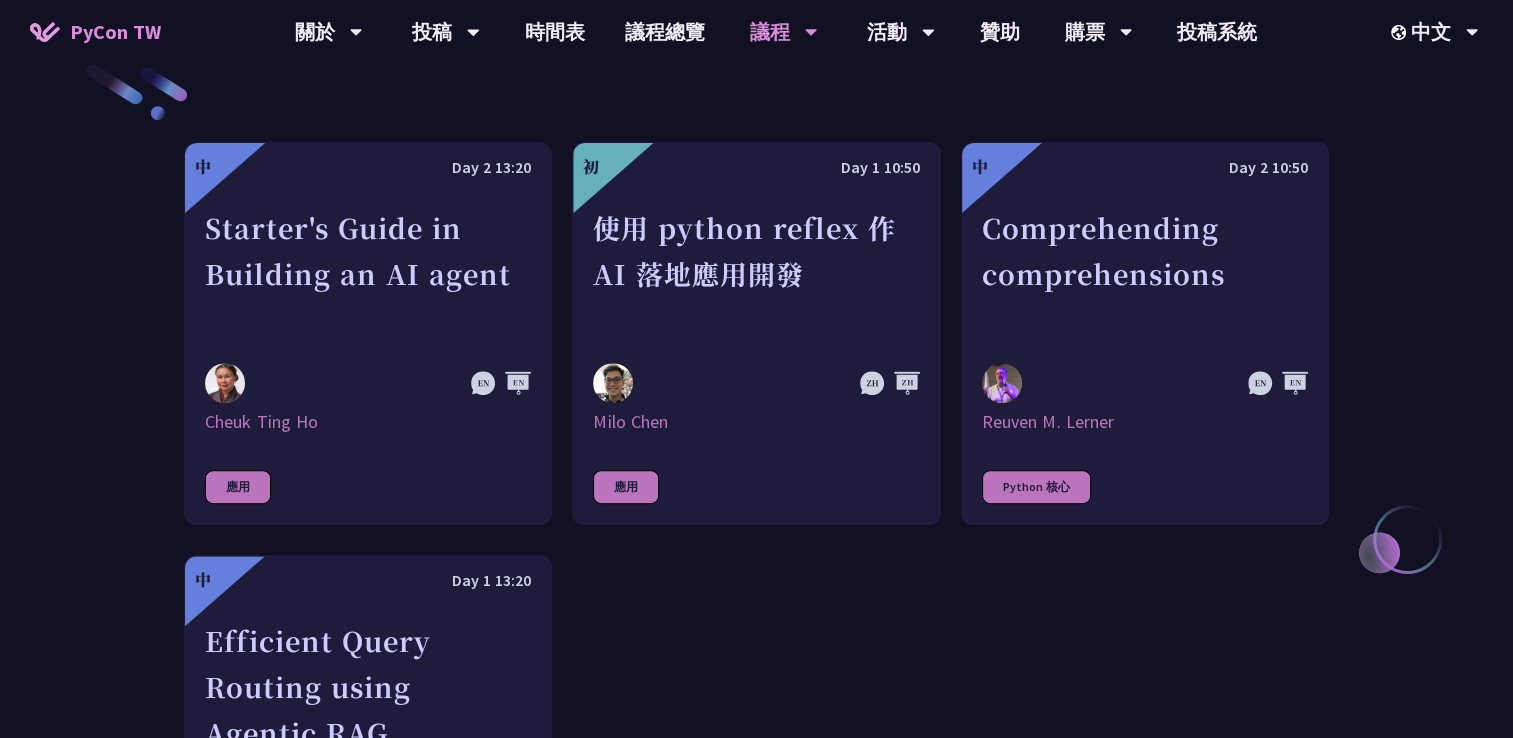 scroll, scrollTop: 508, scrollLeft: 0, axis: vertical 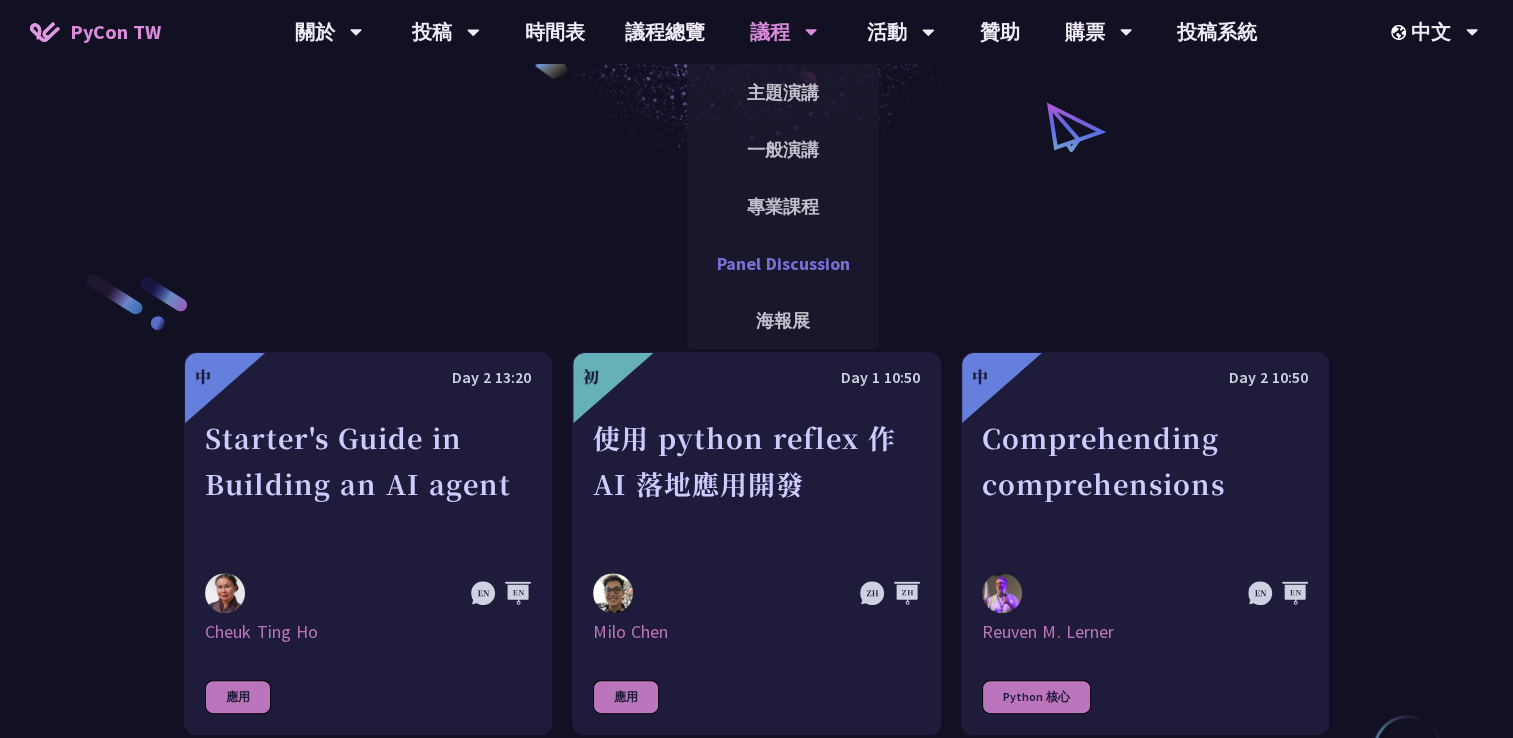 click on "Panel Discussion" at bounding box center (783, 263) 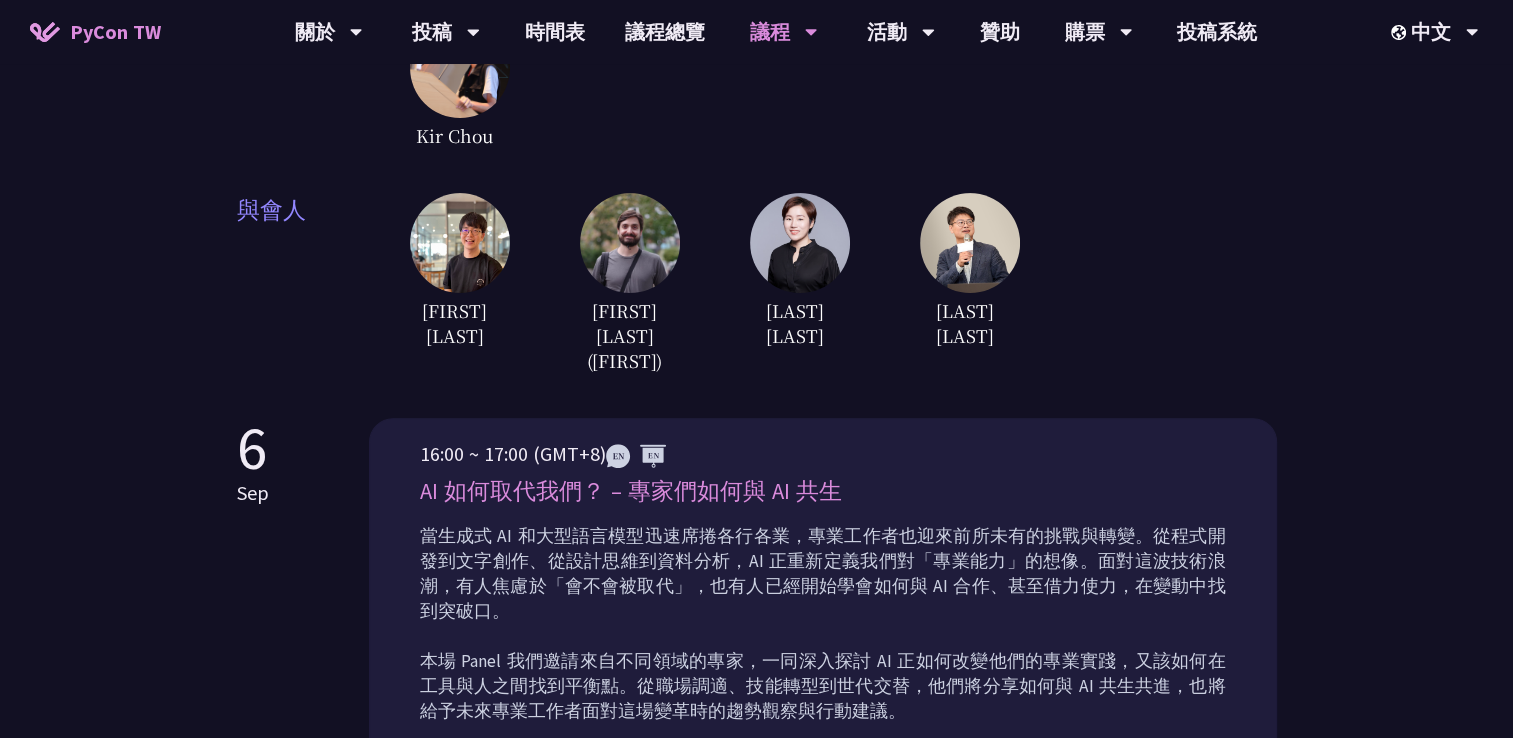 scroll, scrollTop: 300, scrollLeft: 0, axis: vertical 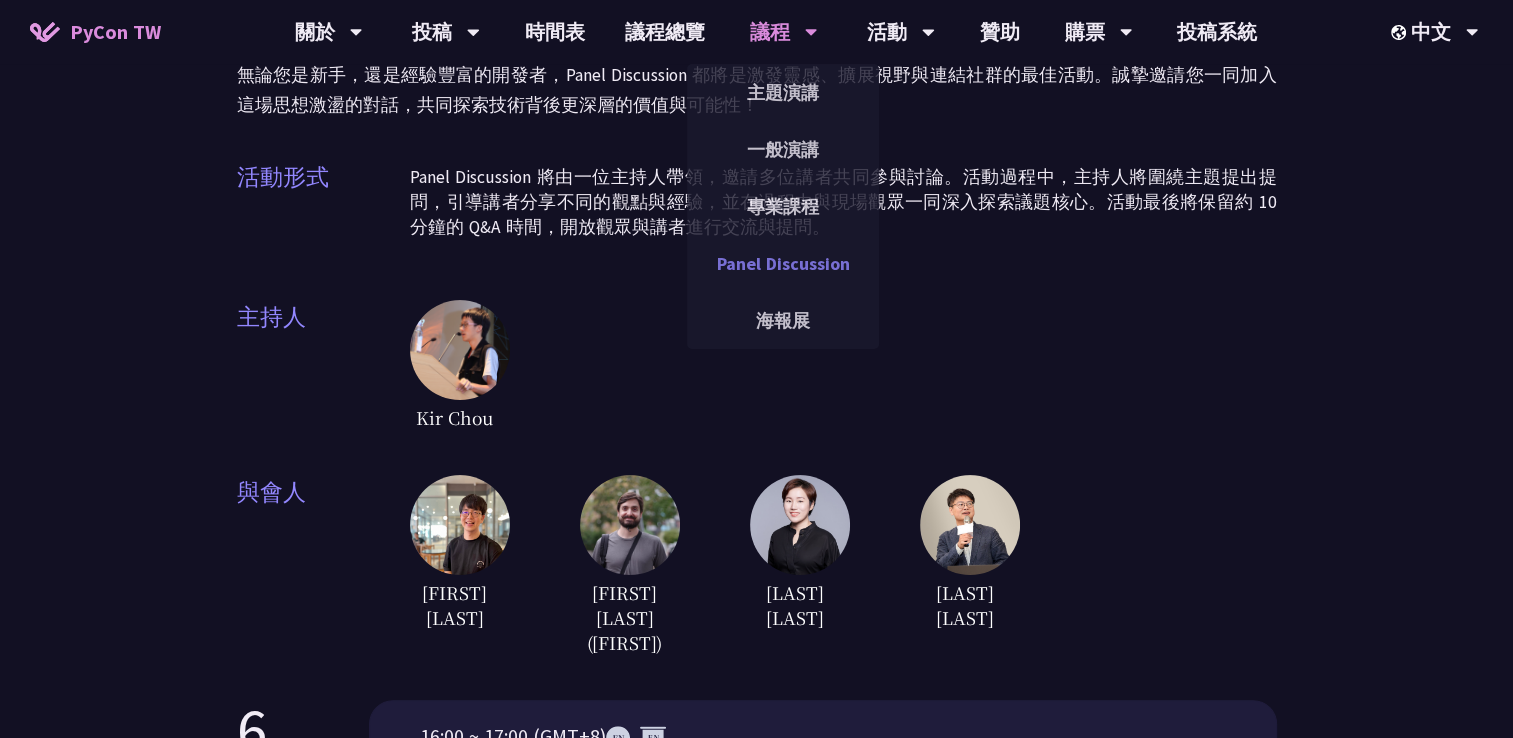 click on "Panel Discussion" at bounding box center (783, 263) 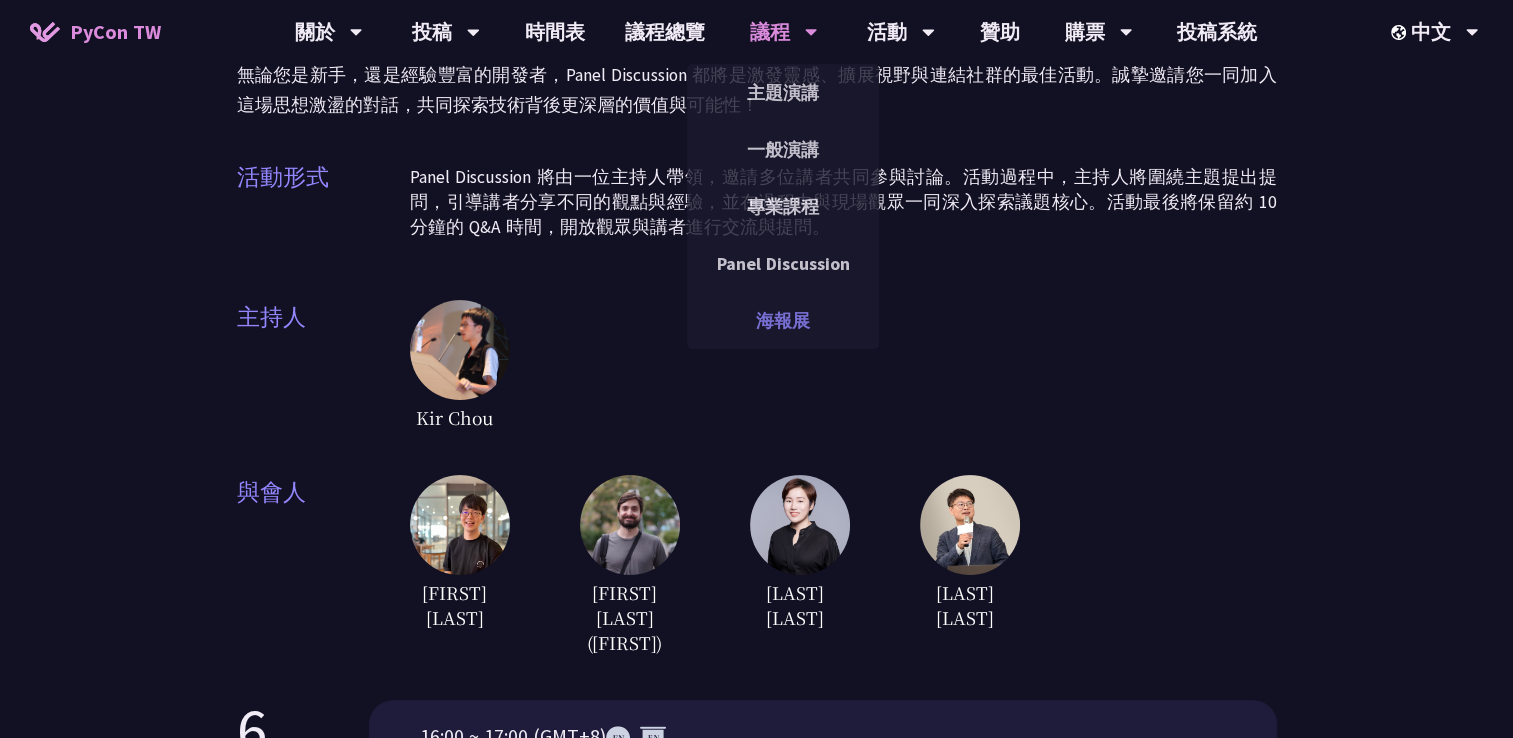 click on "海報展" at bounding box center (783, 320) 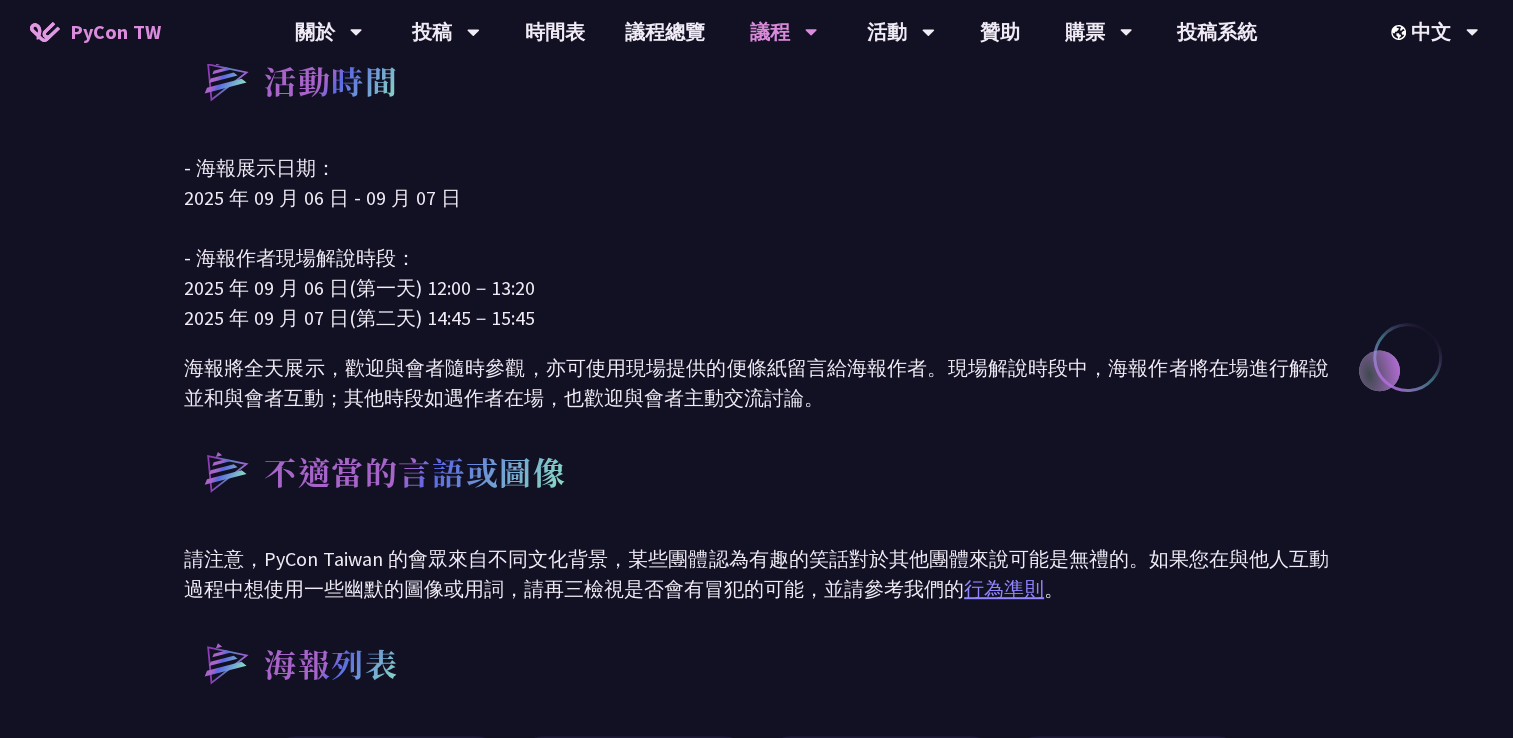 scroll, scrollTop: 1000, scrollLeft: 0, axis: vertical 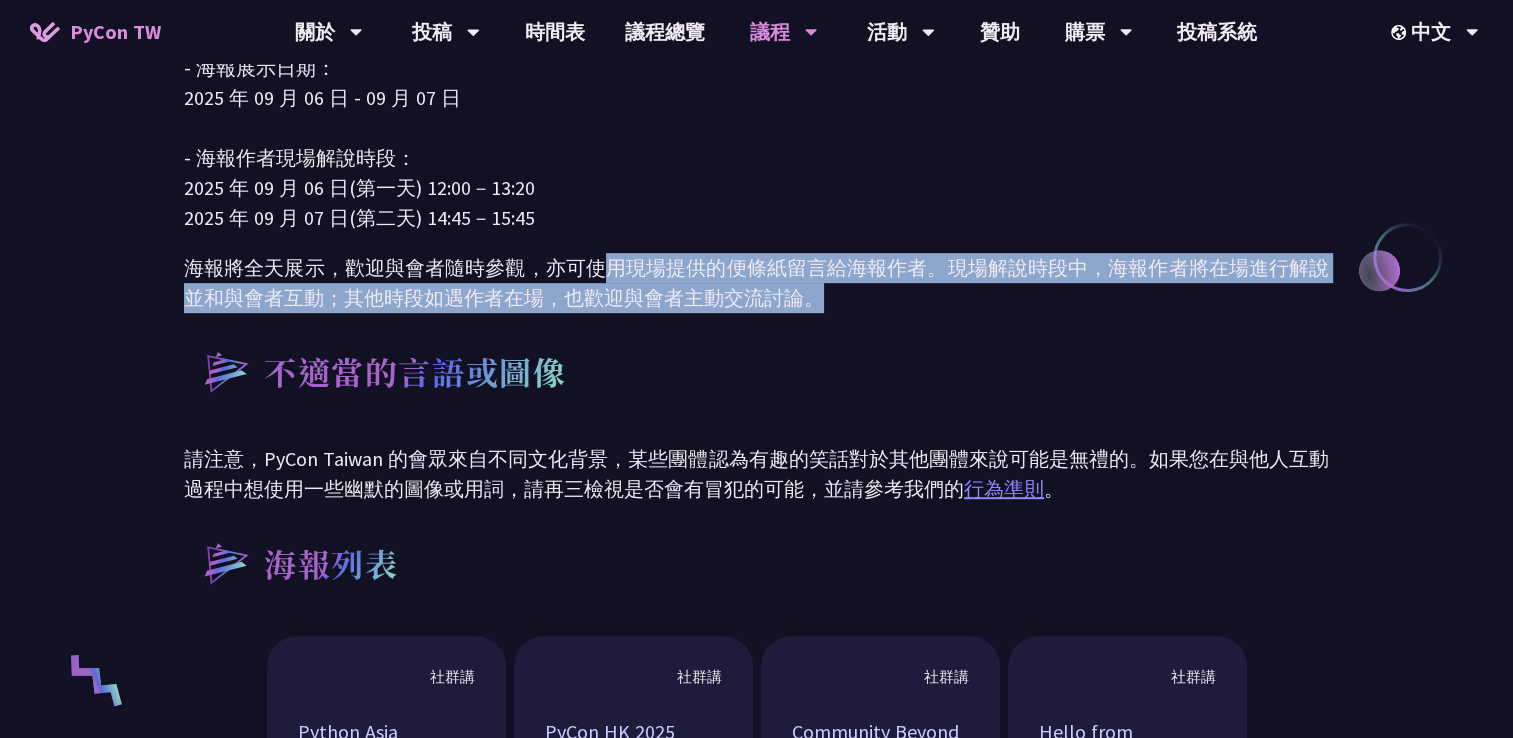 drag, startPoint x: 608, startPoint y: 264, endPoint x: 932, endPoint y: 297, distance: 325.6762 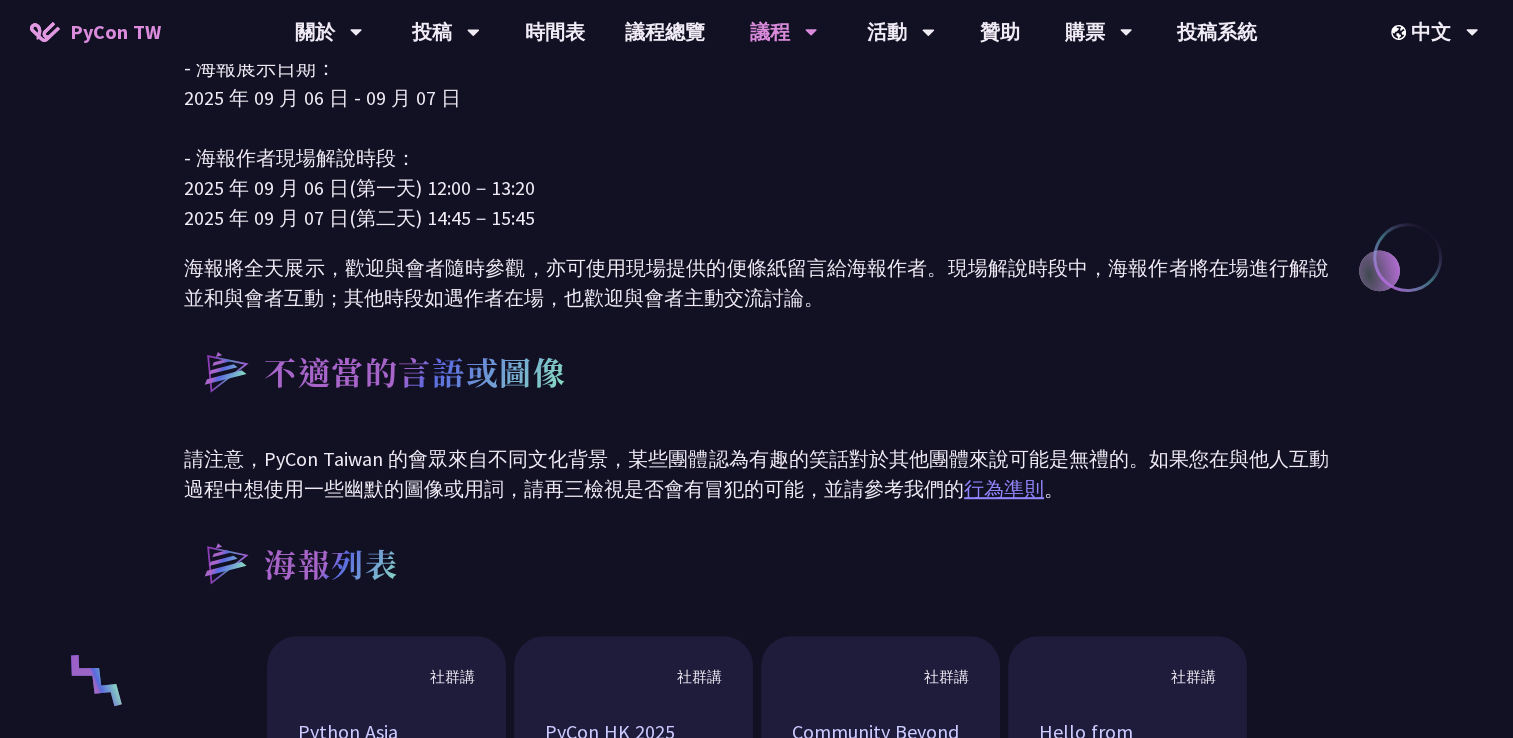 drag, startPoint x: 932, startPoint y: 297, endPoint x: 907, endPoint y: 318, distance: 32.649654 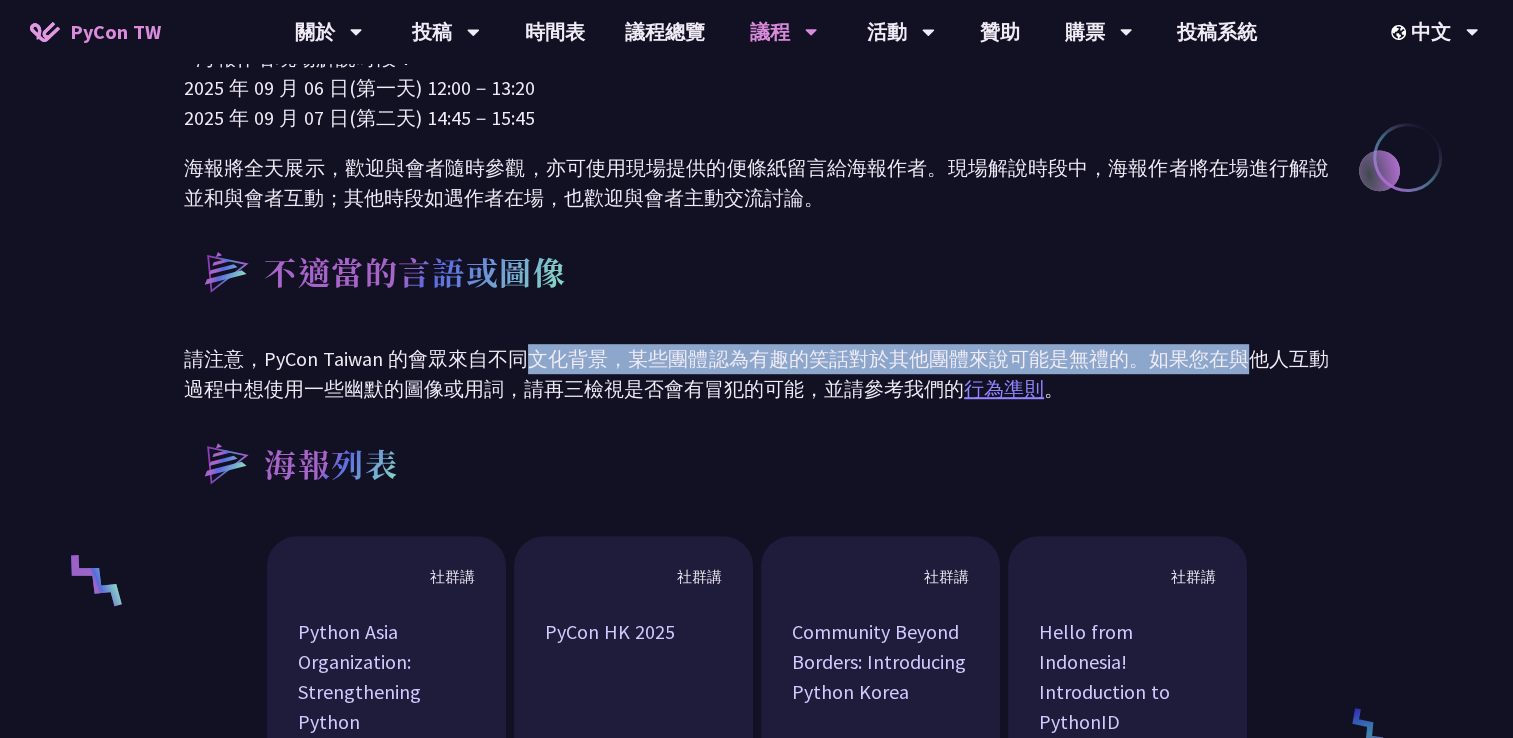 drag, startPoint x: 544, startPoint y: 358, endPoint x: 1240, endPoint y: 370, distance: 696.10345 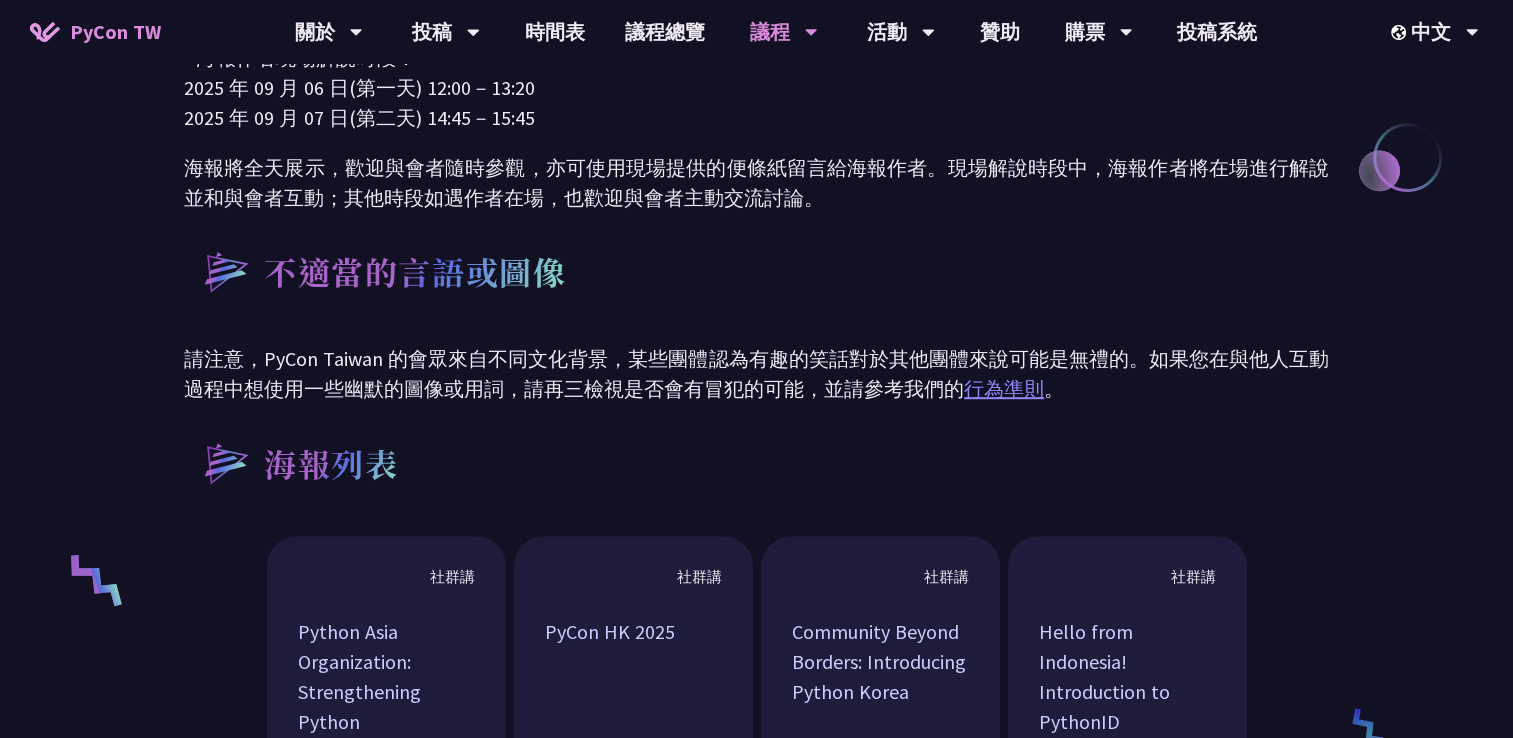 click on "請注意，PyCon Taiwan 的會眾來自不同文化背景，某些團體認為有趣的笑話對於其他團體來說可能是無禮的。如果您在與他人互動過程中想使用一些幽默的圖像或用詞，請再三檢視是否會有冒犯的可能，並請參考我們的
行為準則
。" at bounding box center [756, 374] 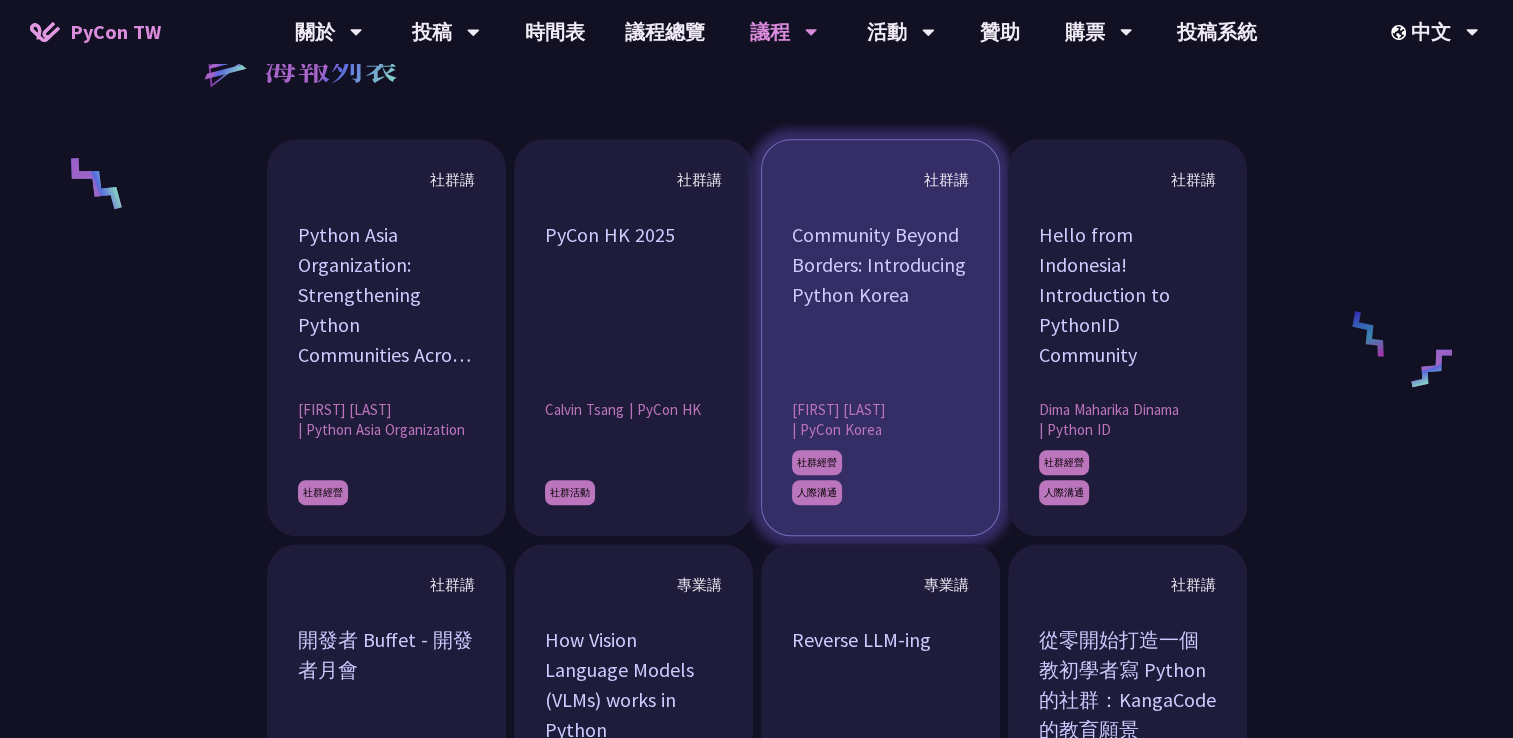 scroll, scrollTop: 1500, scrollLeft: 0, axis: vertical 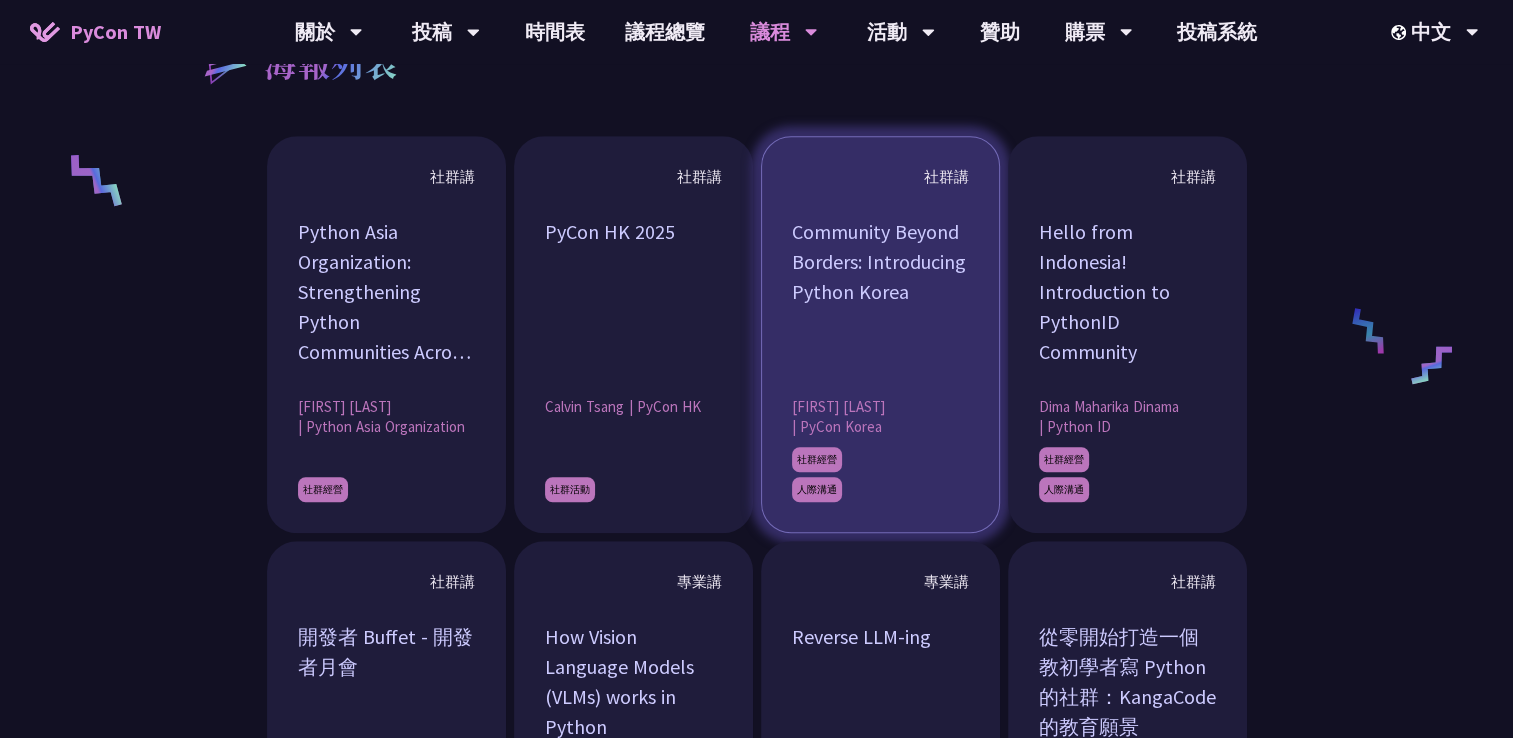 click on "Community Beyond Borders: Introducing Python Korea" at bounding box center (880, 292) 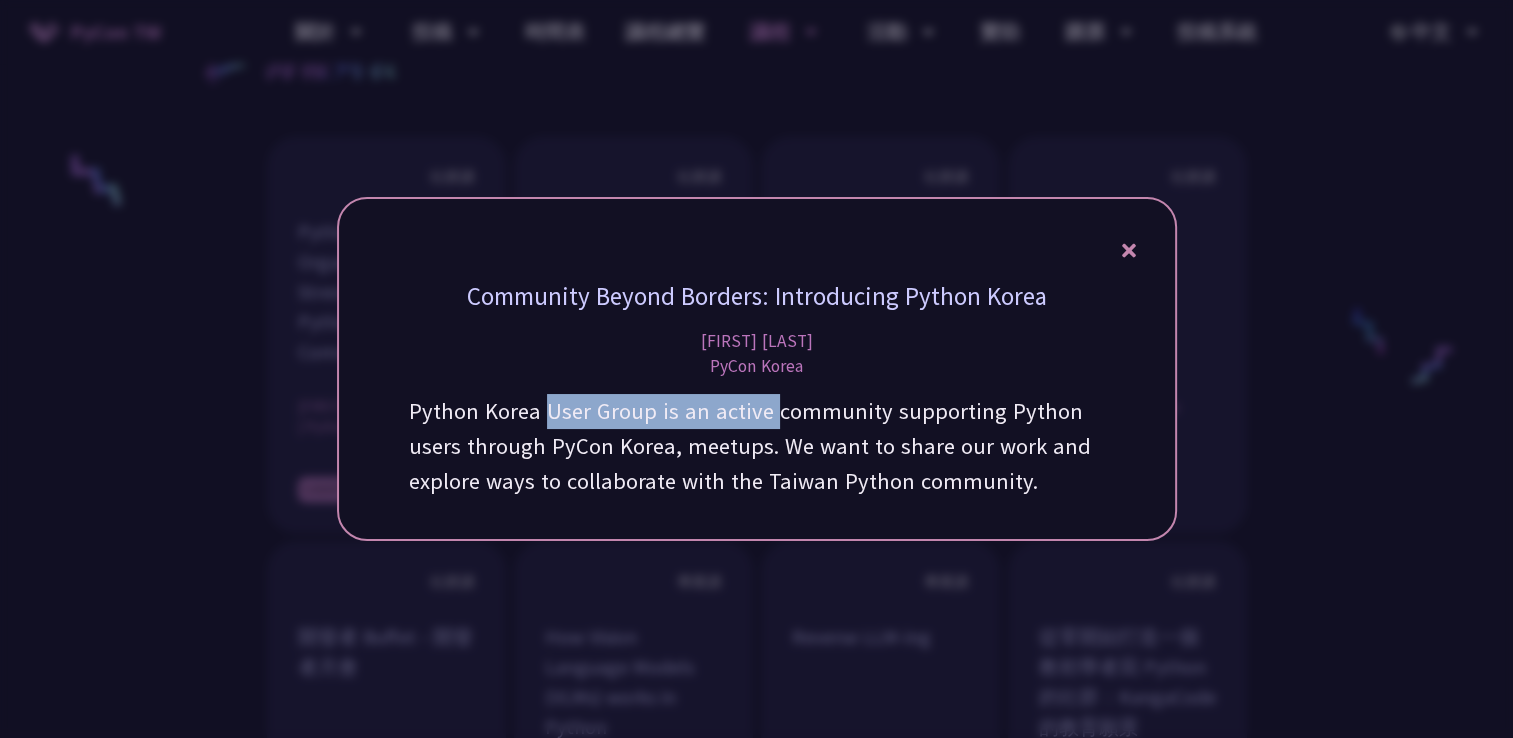 drag, startPoint x: 590, startPoint y: 423, endPoint x: 792, endPoint y: 423, distance: 202 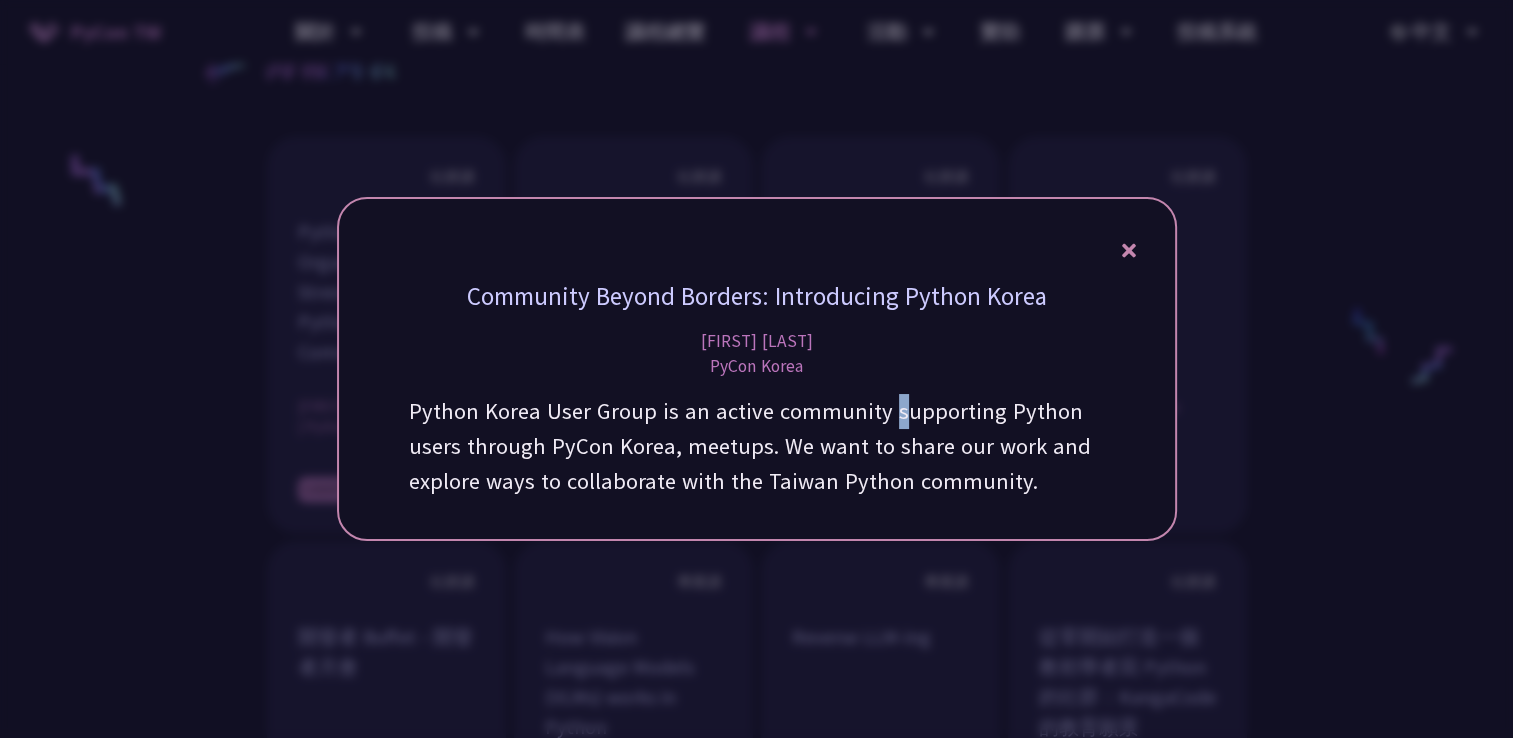 drag, startPoint x: 792, startPoint y: 423, endPoint x: 883, endPoint y: 420, distance: 91.04944 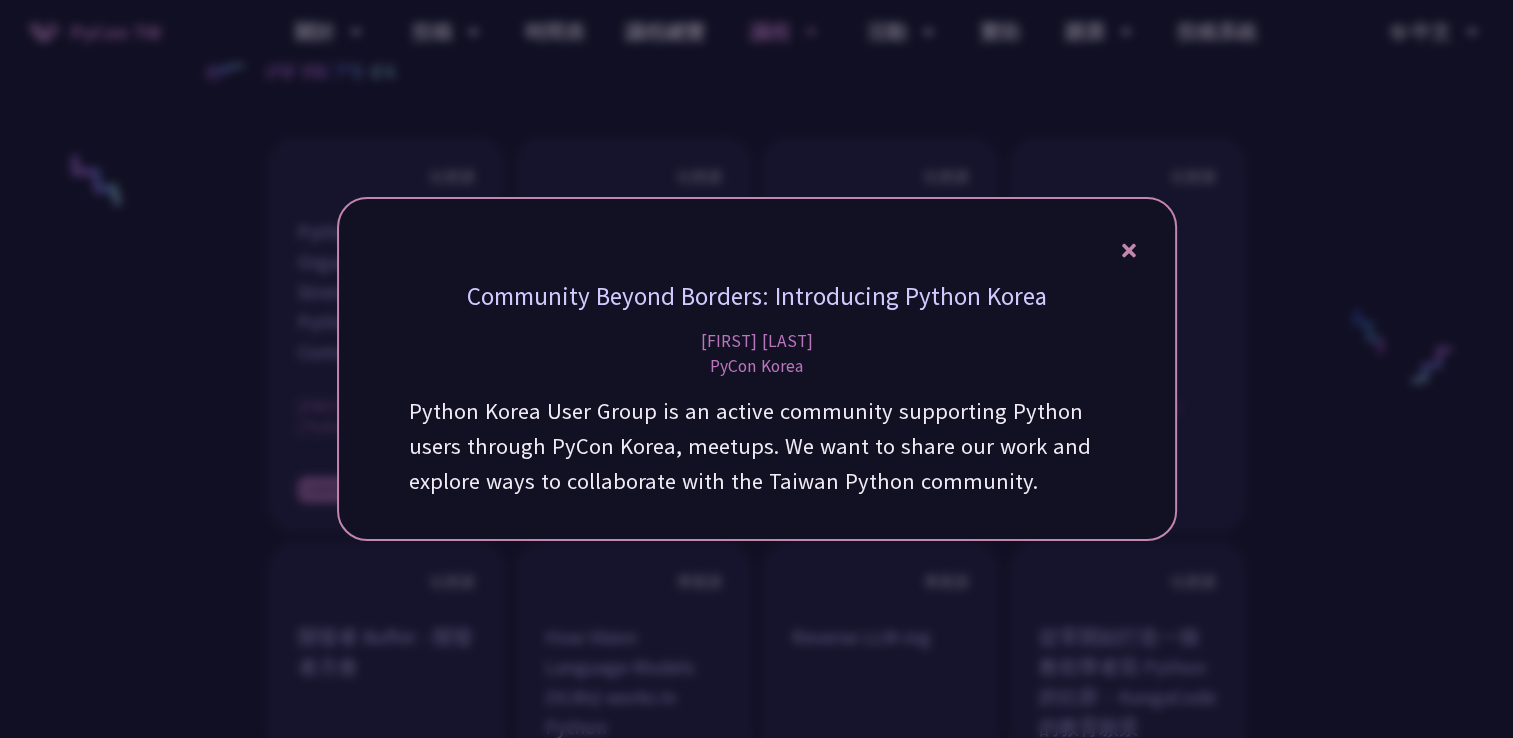 click 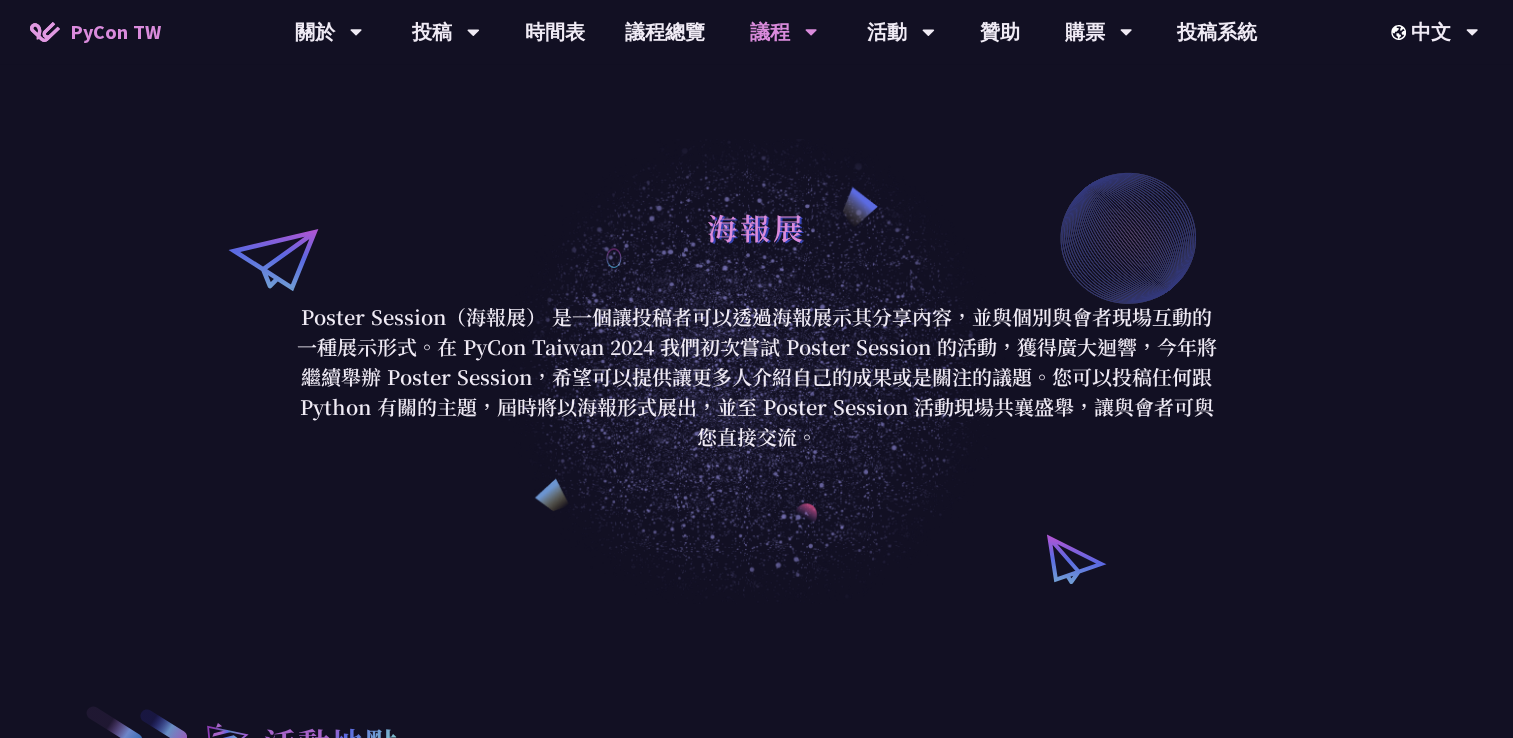 scroll, scrollTop: 0, scrollLeft: 0, axis: both 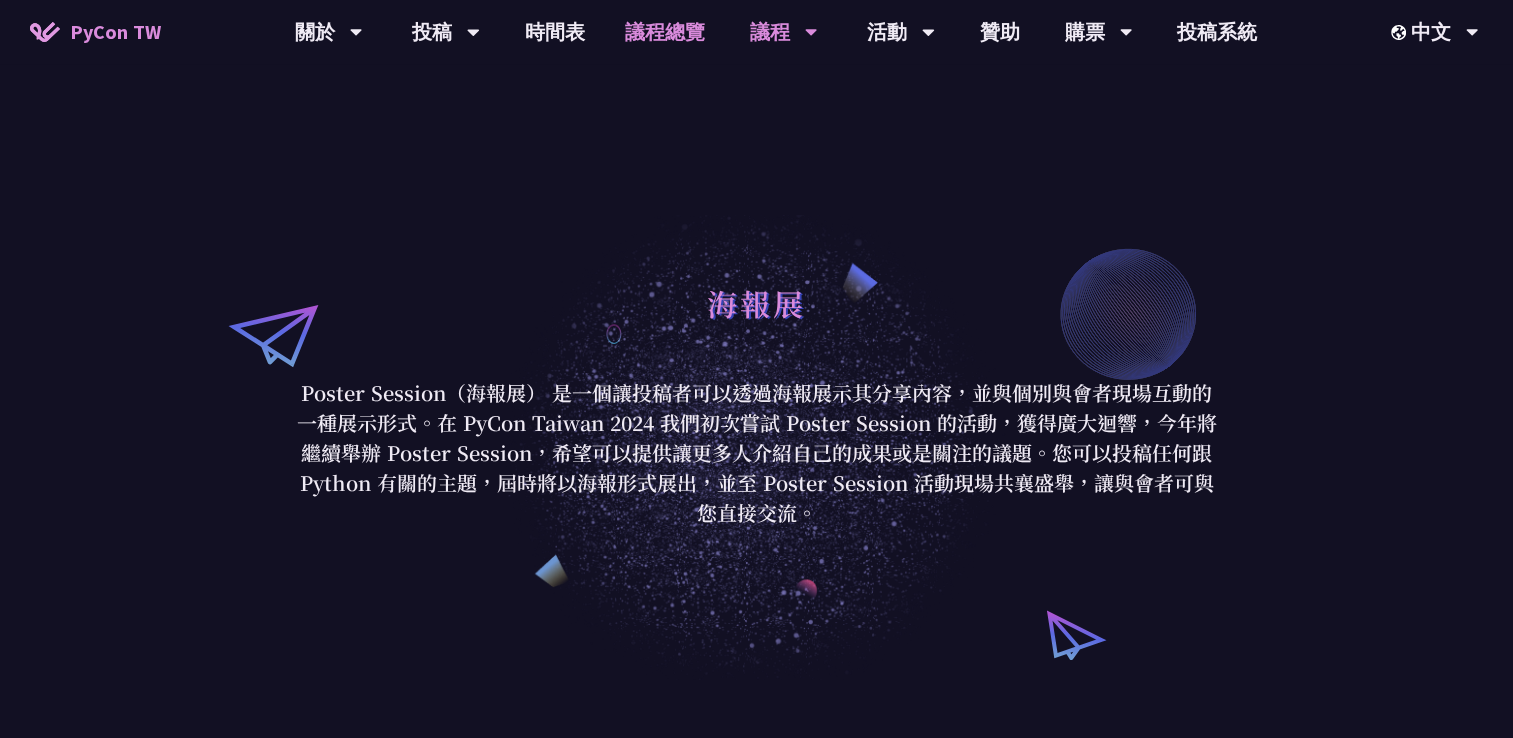 click on "議程總覽" at bounding box center [665, 32] 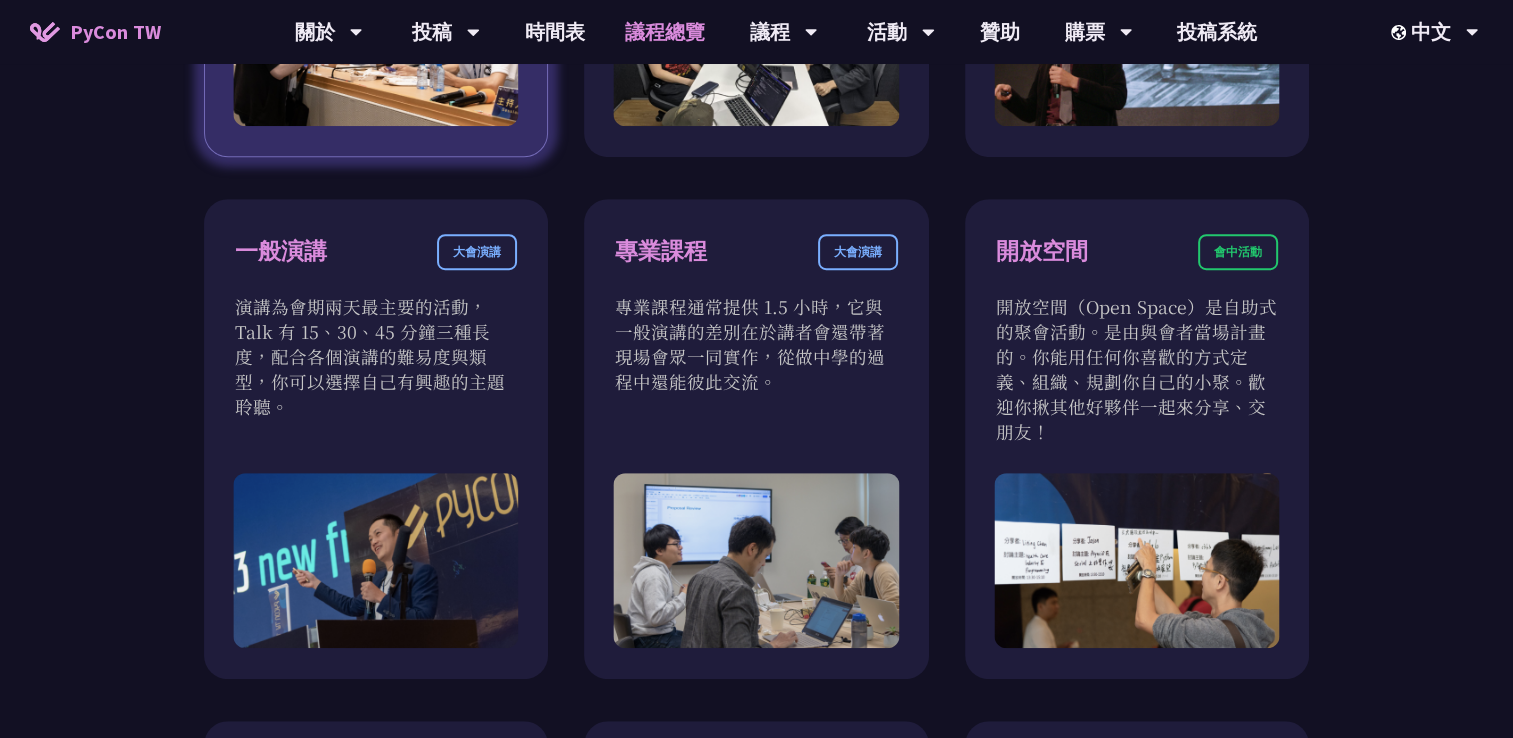 scroll, scrollTop: 900, scrollLeft: 0, axis: vertical 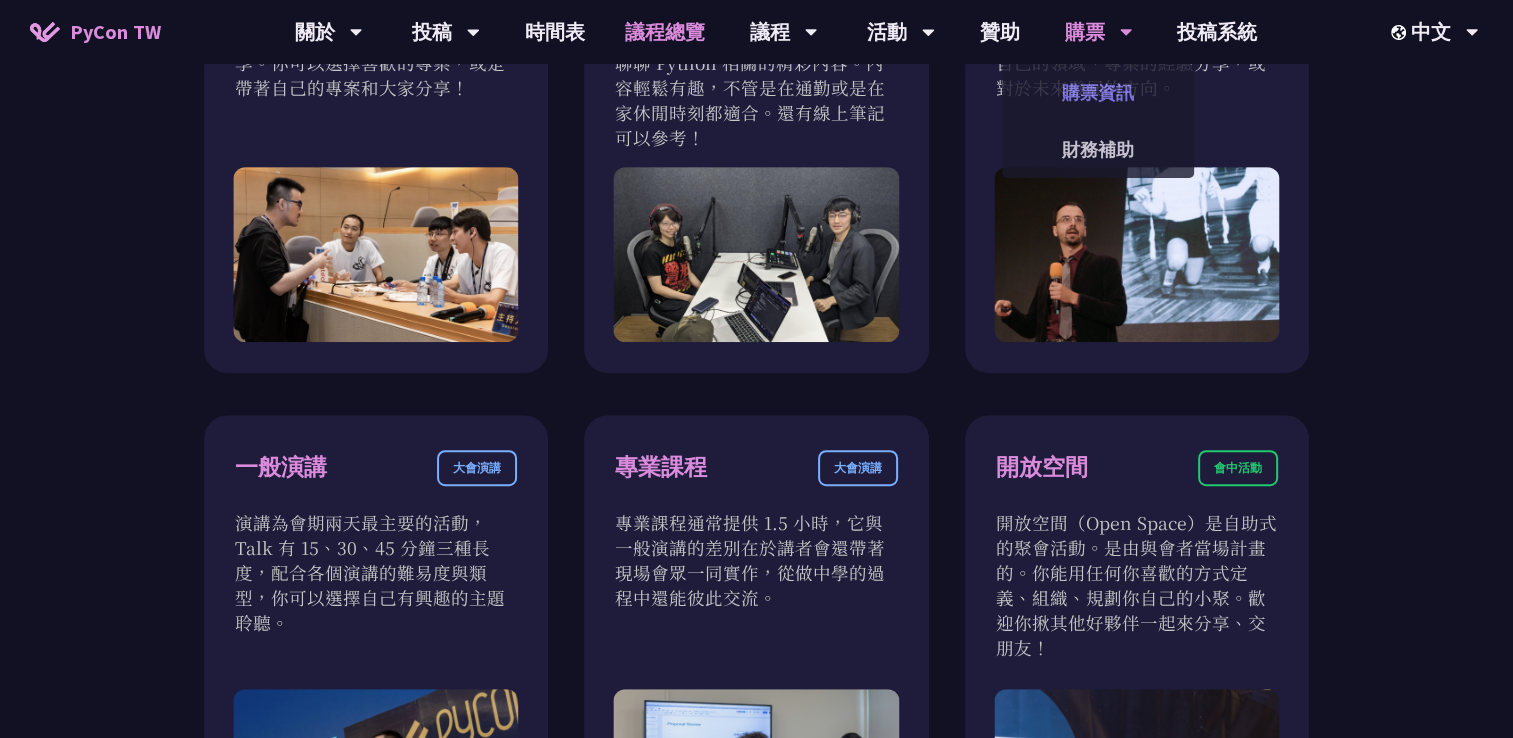 click on "購票資訊" at bounding box center [1098, 92] 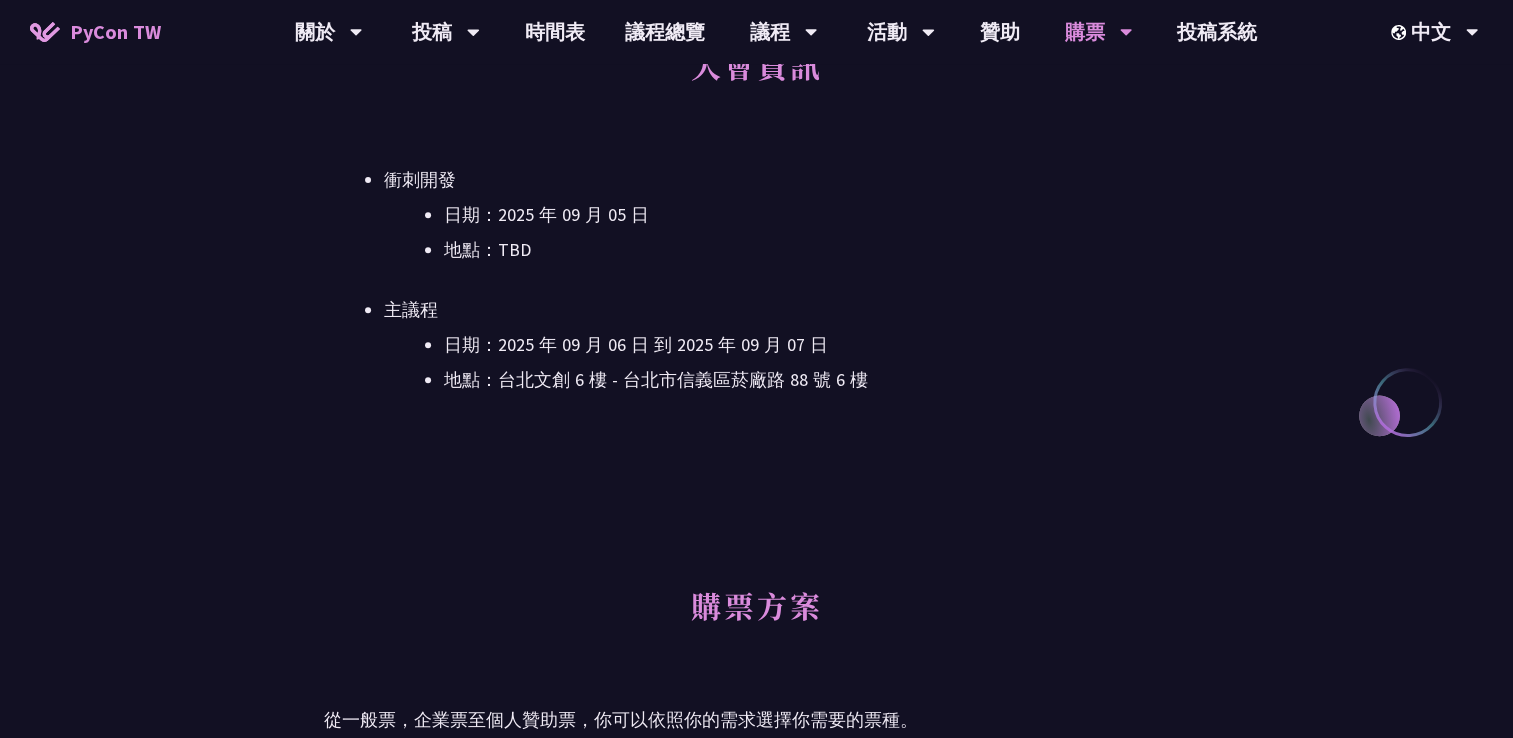scroll, scrollTop: 700, scrollLeft: 0, axis: vertical 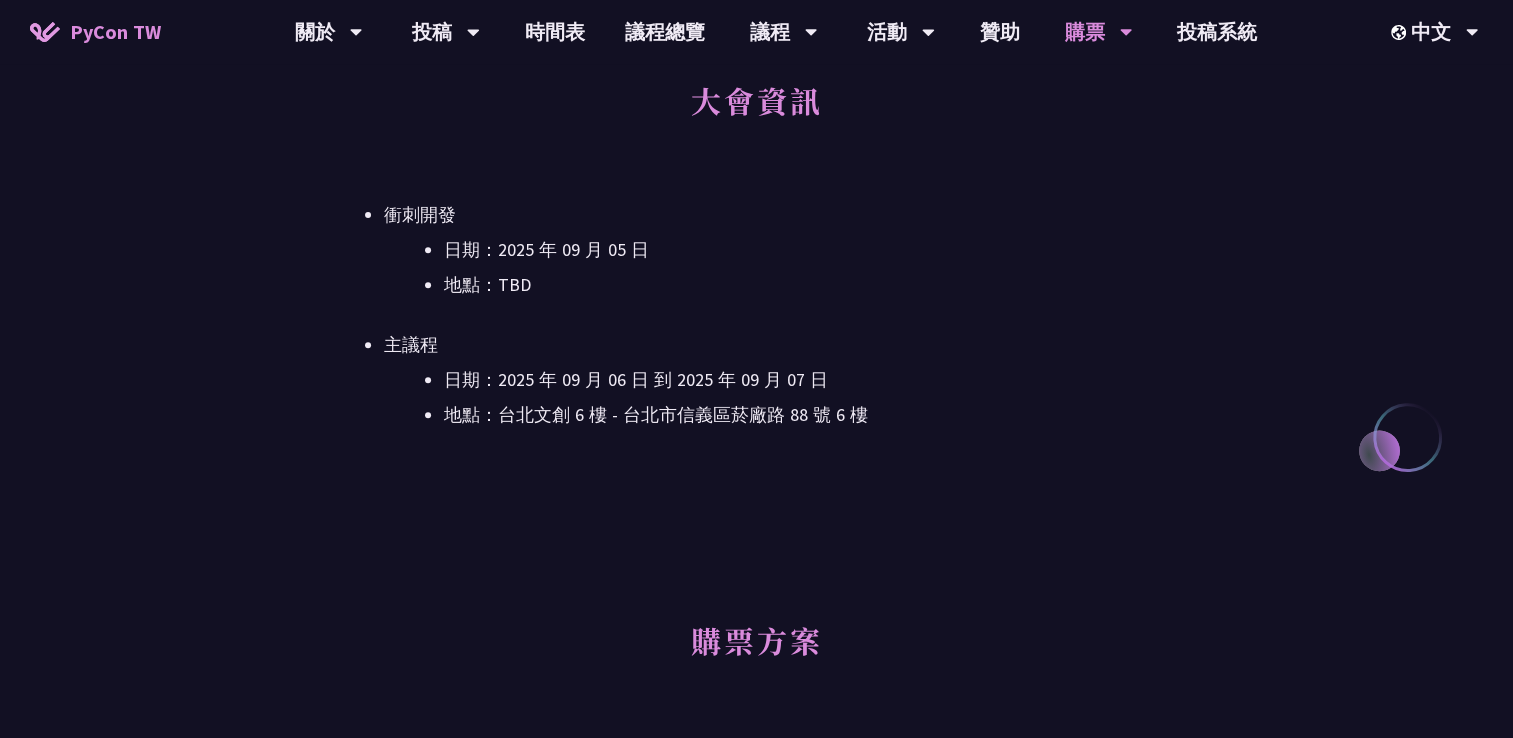 click on "大會資訊
衝刺開發
日期：2025 年 09 月 05 日   地點：TBD
主議程
日期：2025 年 09 月 06 日 到 2025 年 09 月 07 日   地點：臺北文創 6 樓 - ​臺北市信義區菸廠路 88 號 6 樓" at bounding box center (756, 280) 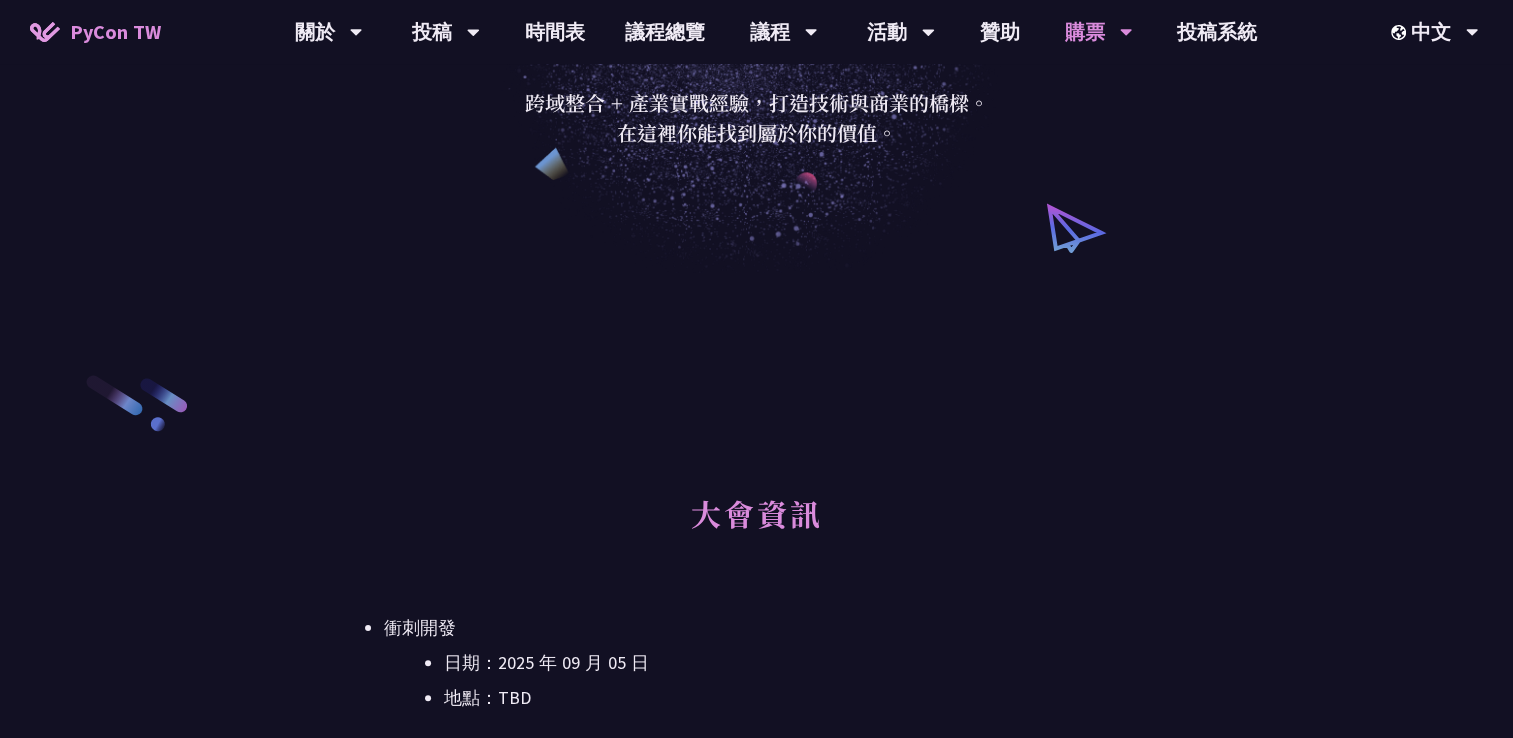 scroll, scrollTop: 0, scrollLeft: 0, axis: both 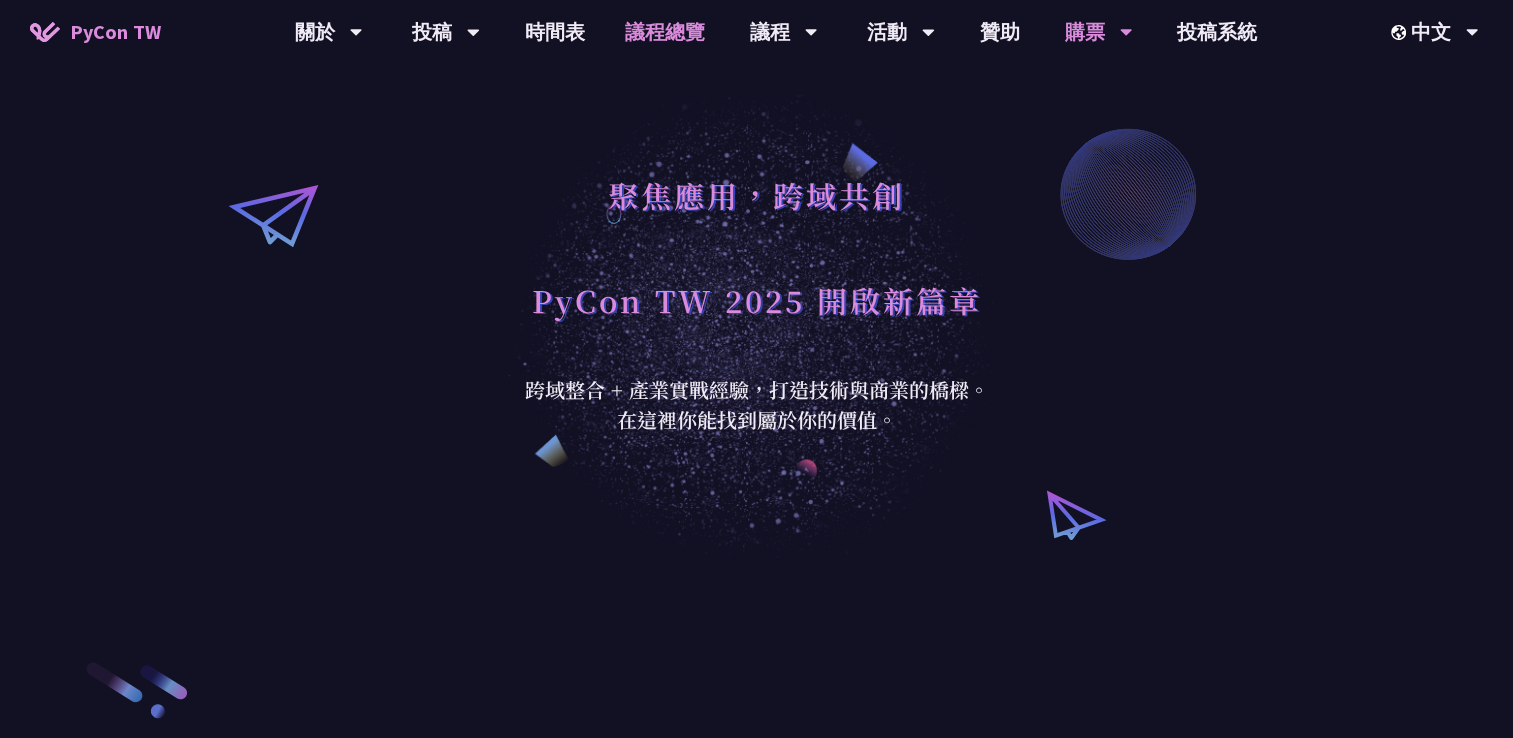 click on "議程總覽" at bounding box center (665, 32) 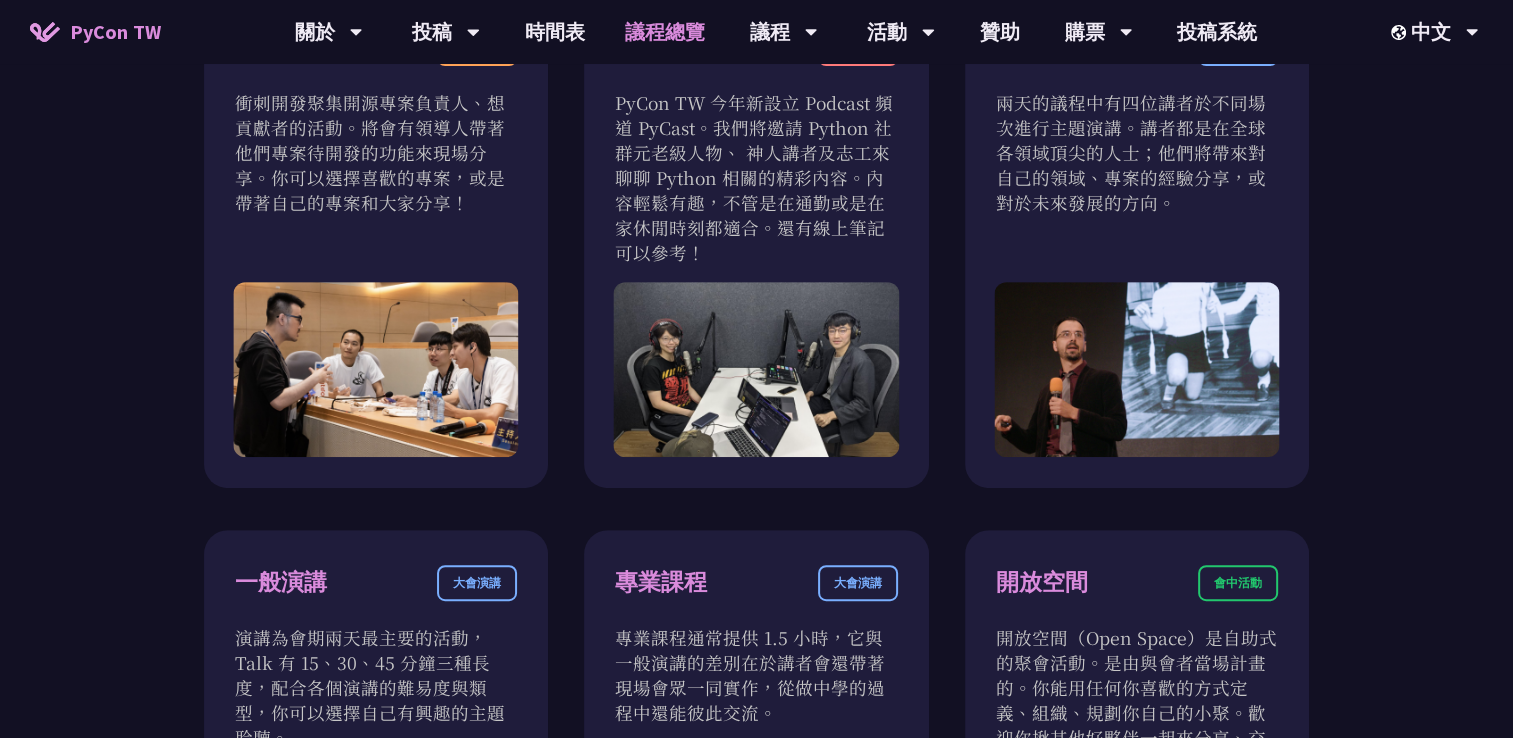 scroll, scrollTop: 900, scrollLeft: 0, axis: vertical 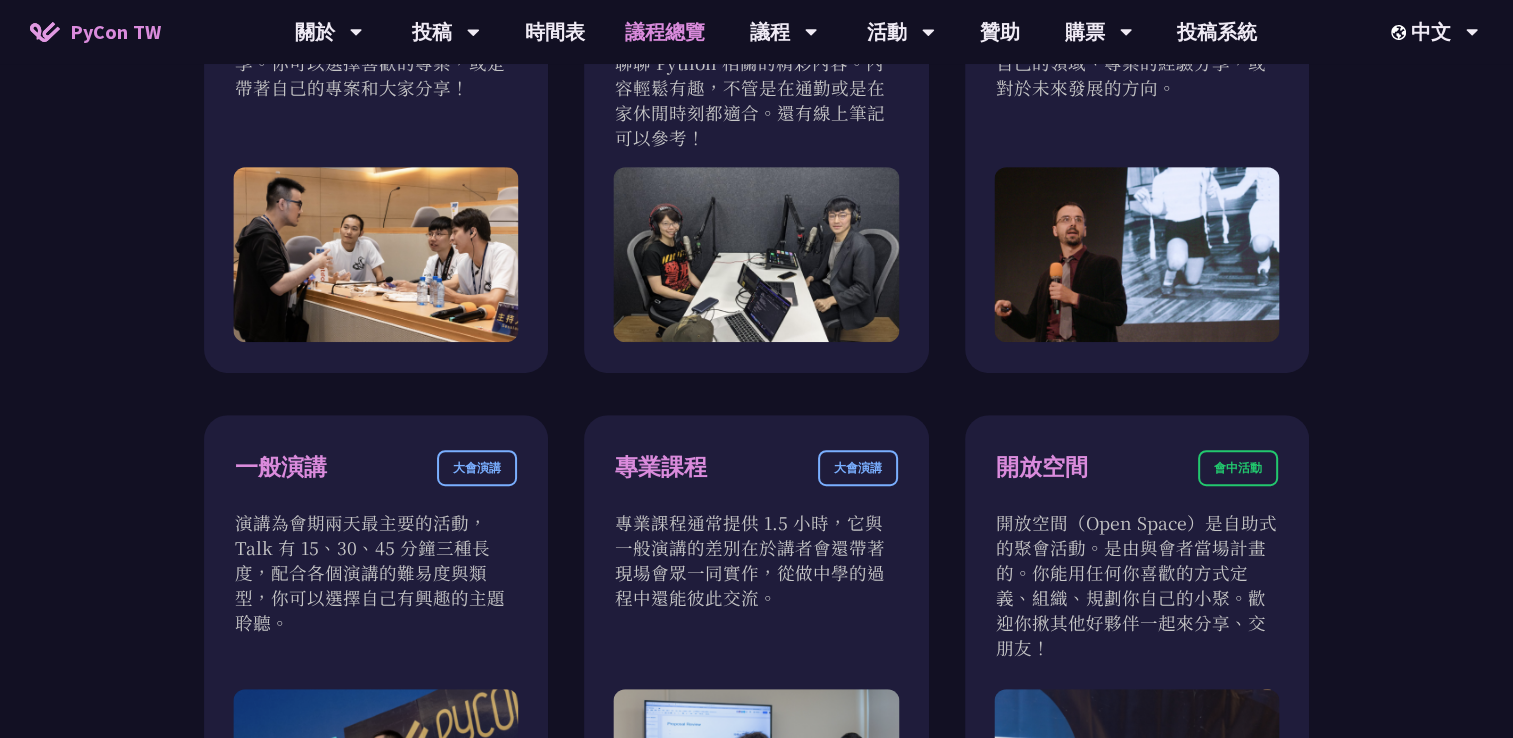 click on "衝刺開發   會前活動
衝刺開發聚集開源專案負責人、想貢獻者的活動。將會有領導人帶著他們專案待開發的功能來現場分享。你可以選擇喜歡的專案，或是帶著自己的專案和大家分享！
PyCast   線上廣播
PyCon TW 今年新設立 Podcast 頻道 PyCast。我們將邀請 Python 社群元老級人物、 神人講者及志工來聊聊 Python 相關的精彩內容。內容輕鬆有趣，不管是在通勤或是在家休閒時刻都適合。還有線上筆記可以參考！
主題演講   大會演講
兩天的議程中有四位講者於不同場次進行主題演講。講者都是在全球各領域頂尖的人士；他們將帶來對自己的領域、專案的經驗分享，或對於未來發展的方向。
一般演講   大會演講       專業課程   大會演講       開放空間   會中活動       閃電秀   會中活動       PyNight   會中活動       Job Fair   會中活動" at bounding box center [756, 654] 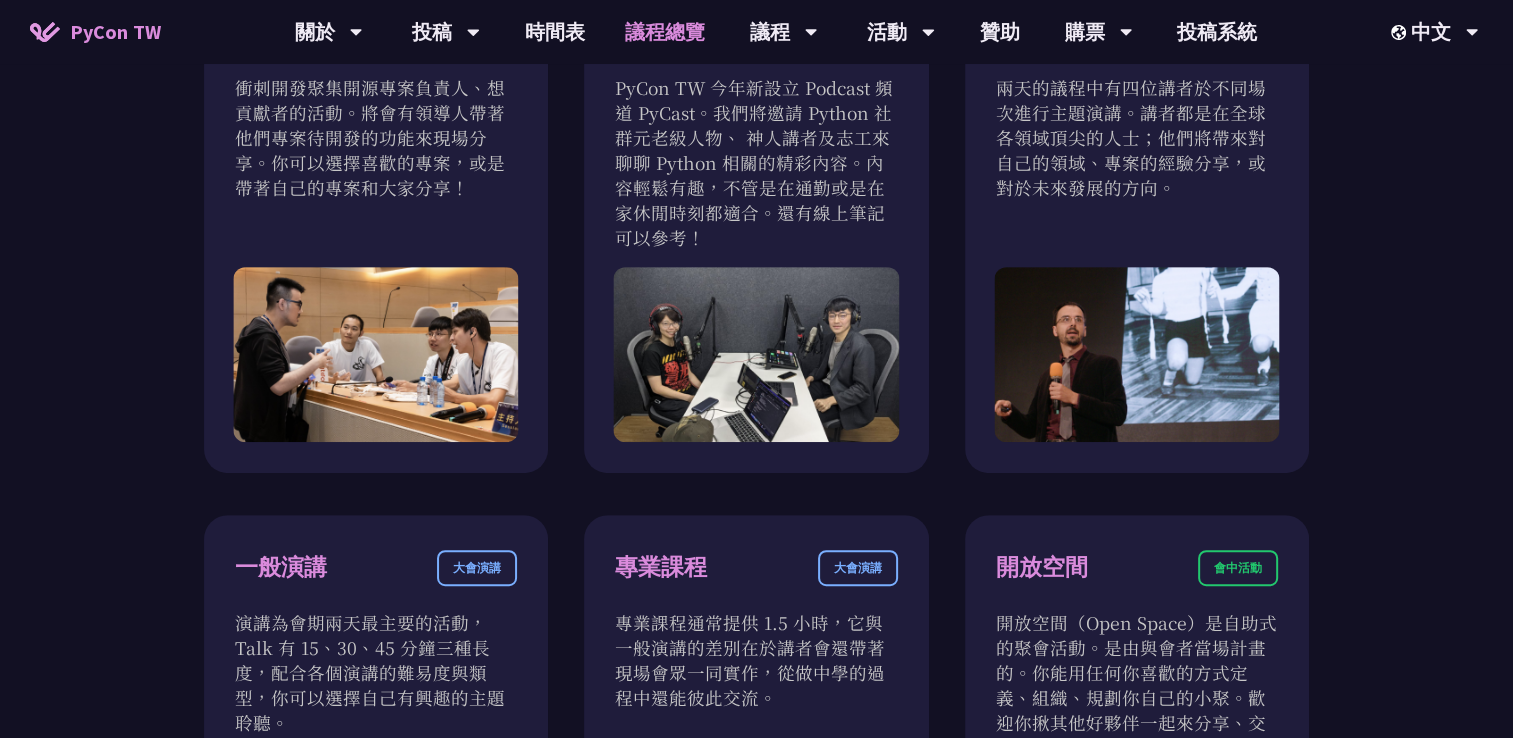 scroll, scrollTop: 500, scrollLeft: 0, axis: vertical 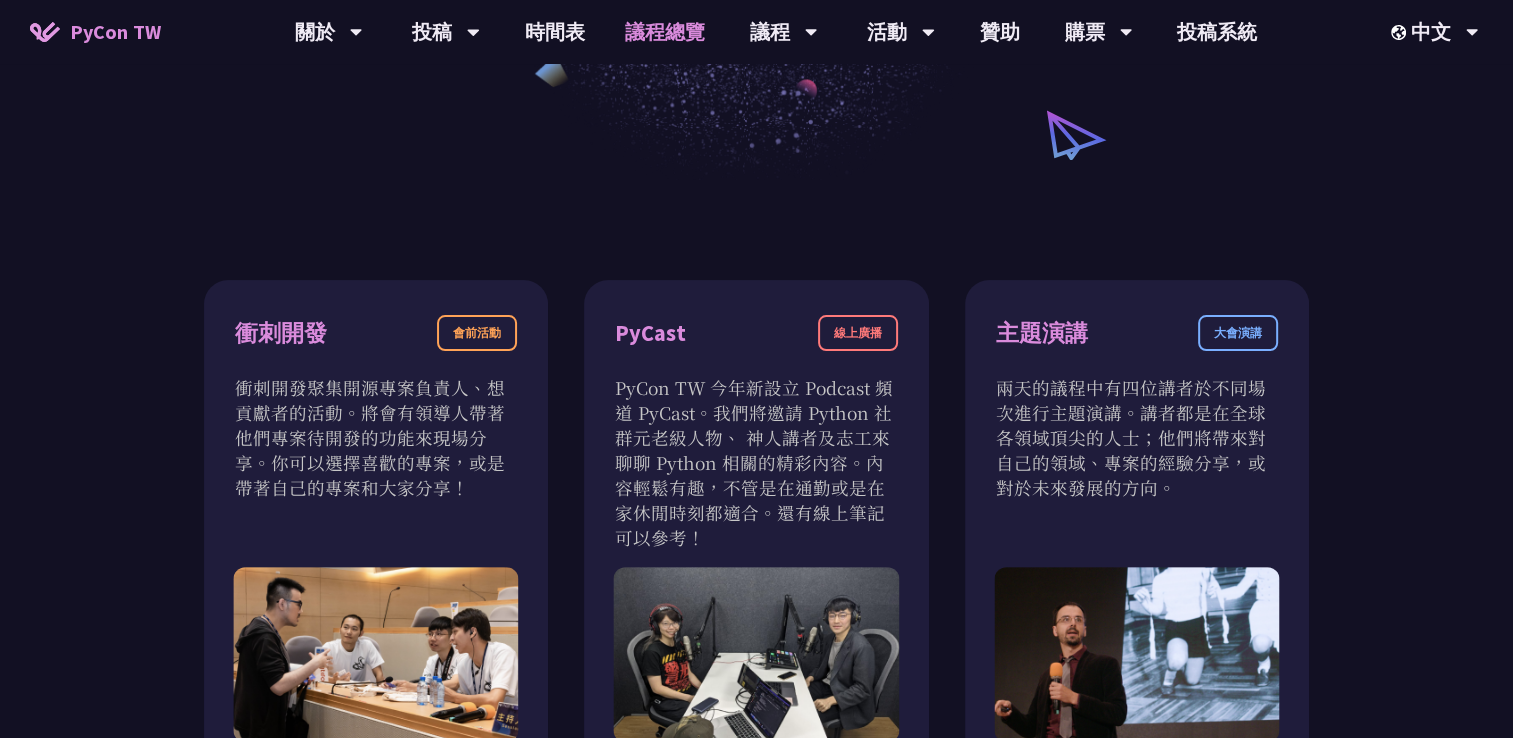 click on "衝刺開發   會前活動
衝刺開發聚集開源專案負責人、想貢獻者的活動。將會有領導人帶著他們專案待開發的功能來現場分享。你可以選擇喜歡的專案，或是帶著自己的專案和大家分享！
PyCast   線上廣播
PyCon TW 今年新設立 Podcast 頻道 PyCast。我們將邀請 Python 社群元老級人物、 神人講者及志工來聊聊 Python 相關的精彩內容。內容輕鬆有趣，不管是在通勤或是在家休閒時刻都適合。還有線上筆記可以參考！
主題演講   大會演講
兩天的議程中有四位講者於不同場次進行主題演講。講者都是在全球各領域頂尖的人士；他們將帶來對自己的領域、專案的經驗分享，或對於未來發展的方向。
一般演講   大會演講       專業課程   大會演講       開放空間   會中活動       閃電秀   會中活動       PyNight   會中活動       Job Fair   會中活動" at bounding box center (756, 1054) 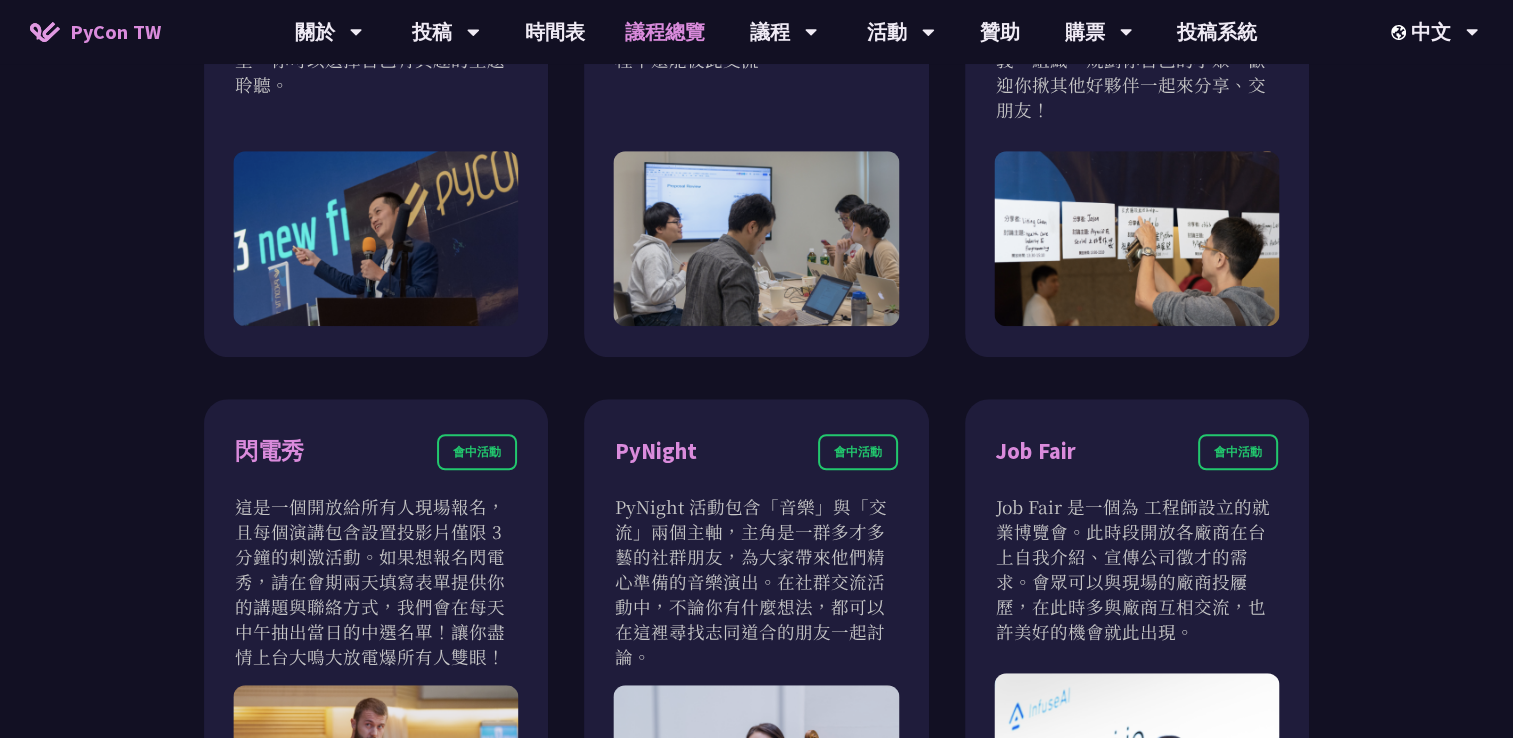 scroll, scrollTop: 1500, scrollLeft: 0, axis: vertical 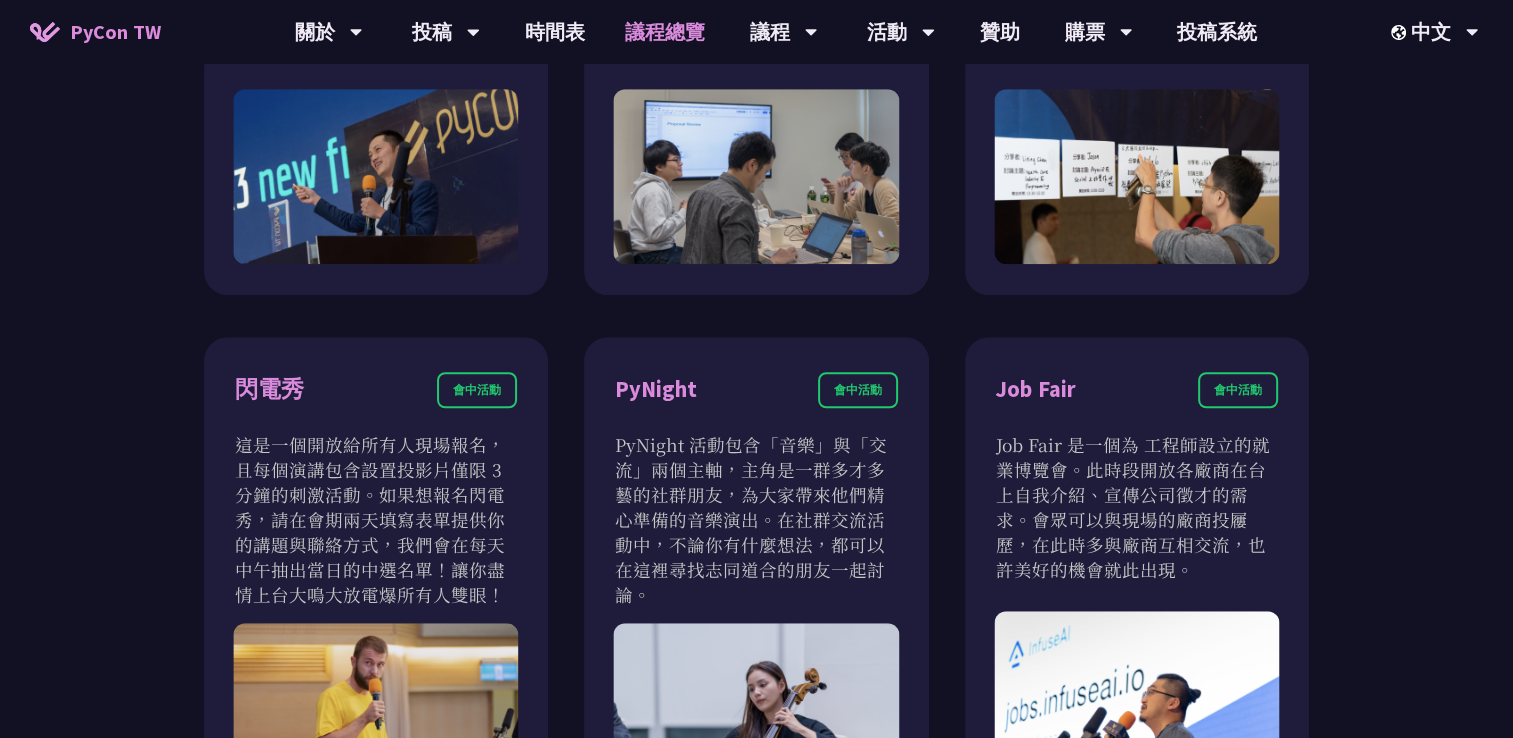 drag, startPoint x: 85, startPoint y: 399, endPoint x: 96, endPoint y: 398, distance: 11.045361 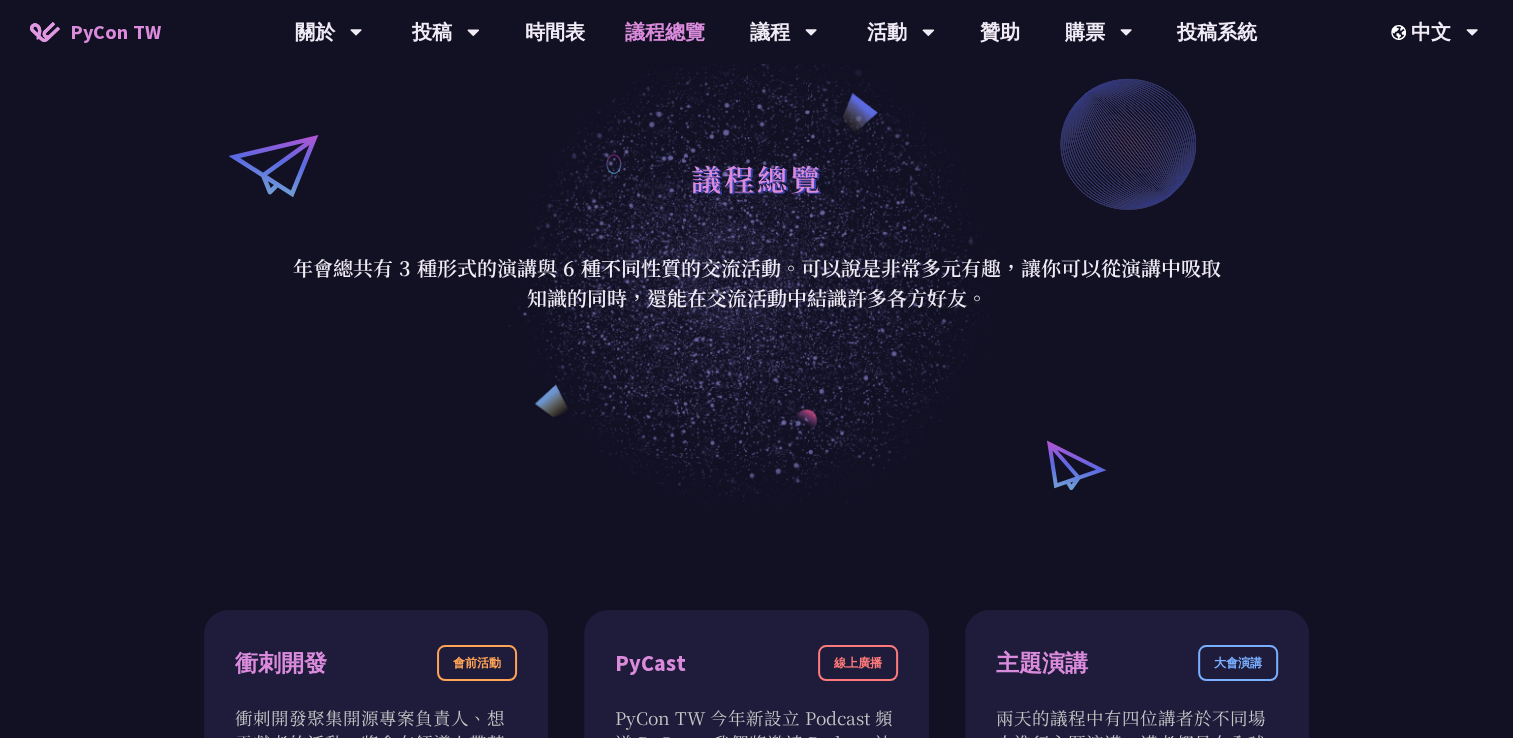 scroll, scrollTop: 0, scrollLeft: 0, axis: both 